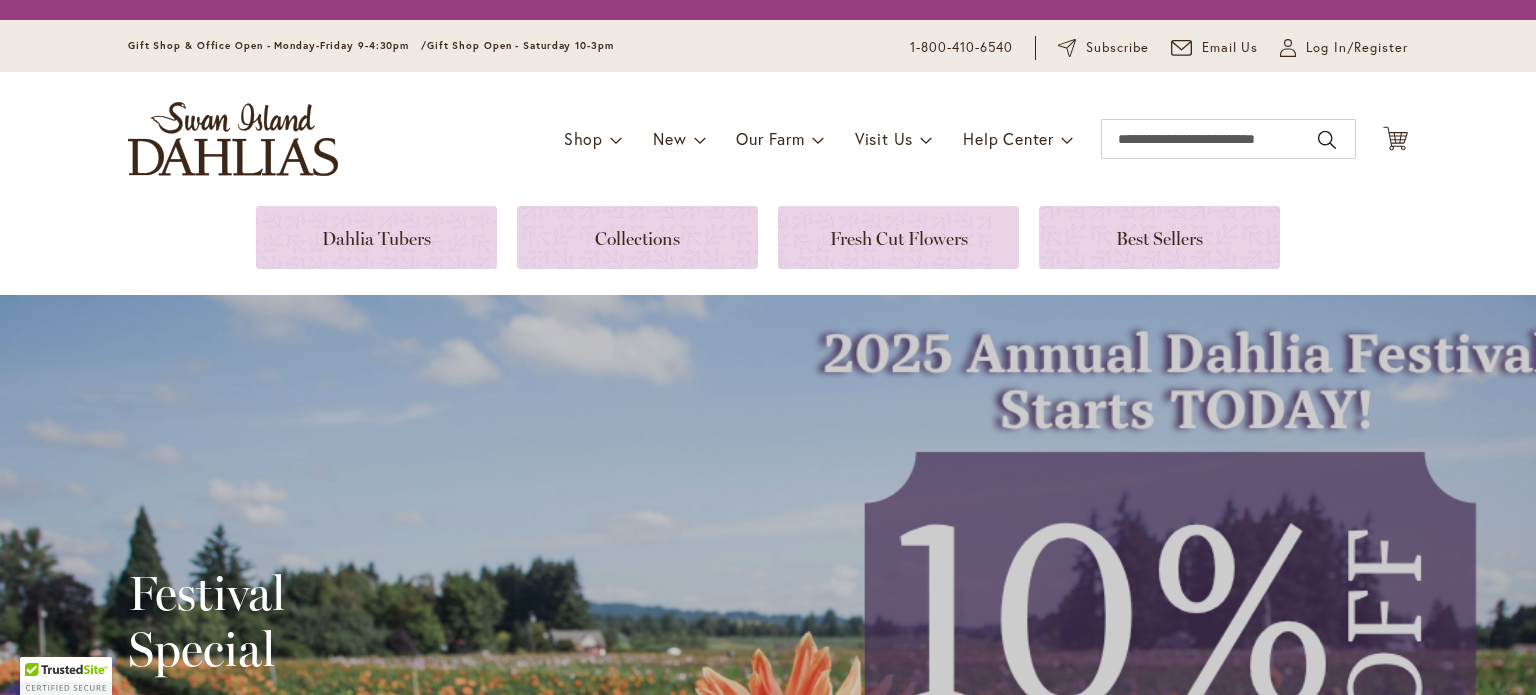 scroll, scrollTop: 0, scrollLeft: 0, axis: both 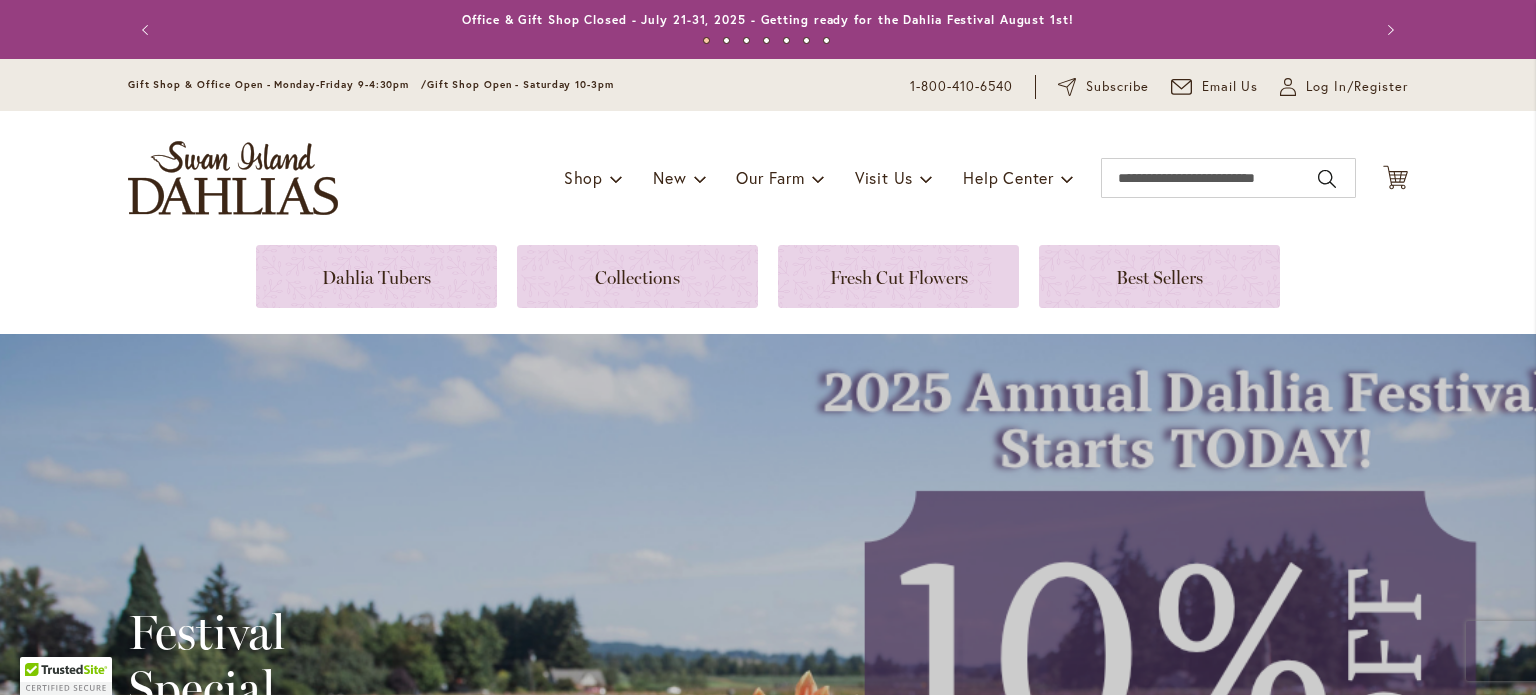 type on "**********" 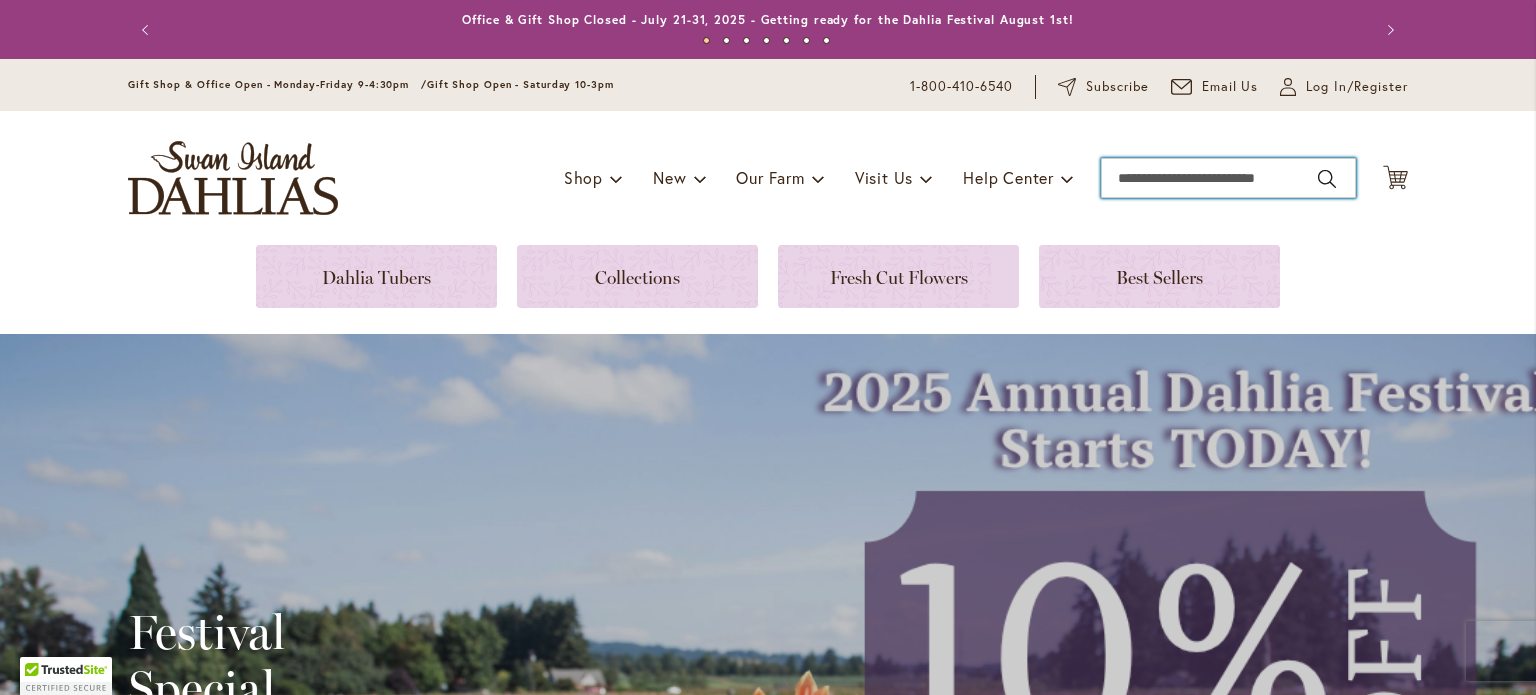 click on "Search" at bounding box center [1228, 178] 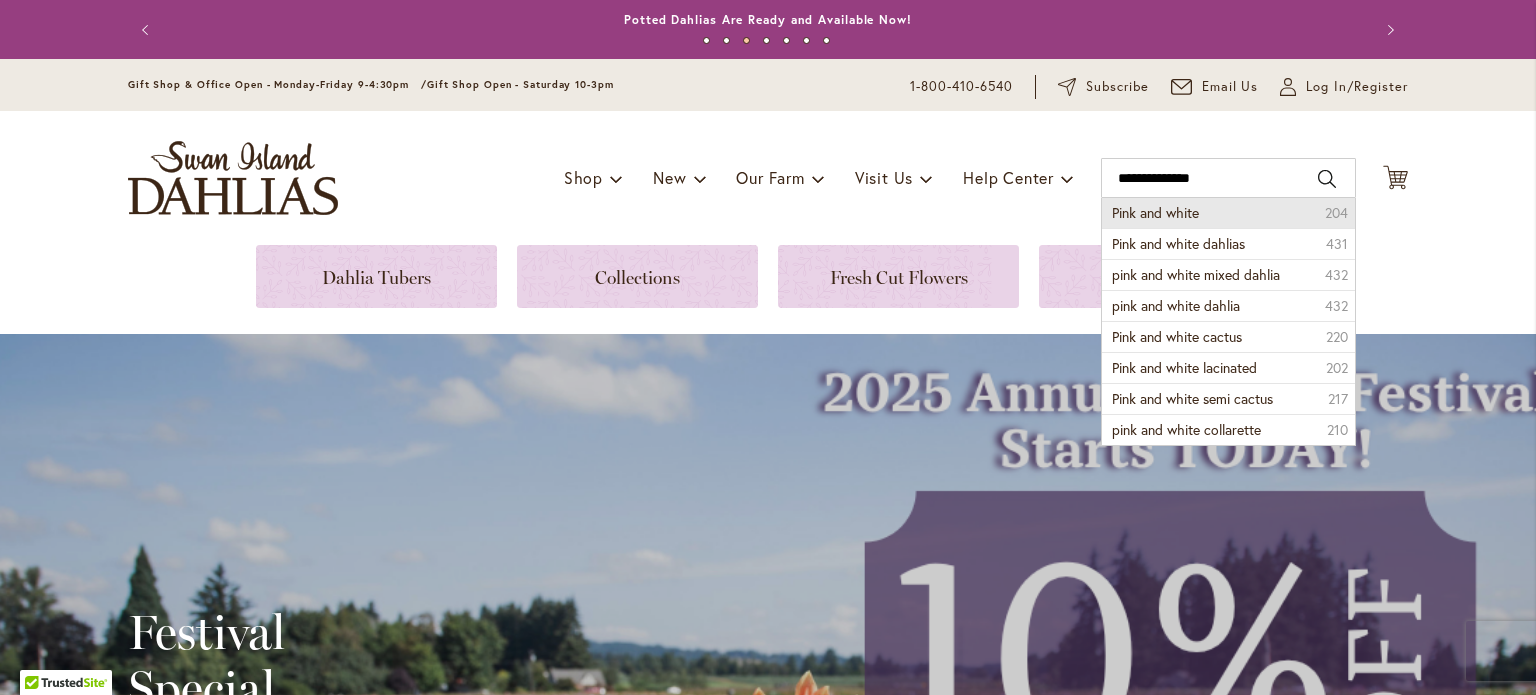 click on "Pink and white" at bounding box center (1155, 212) 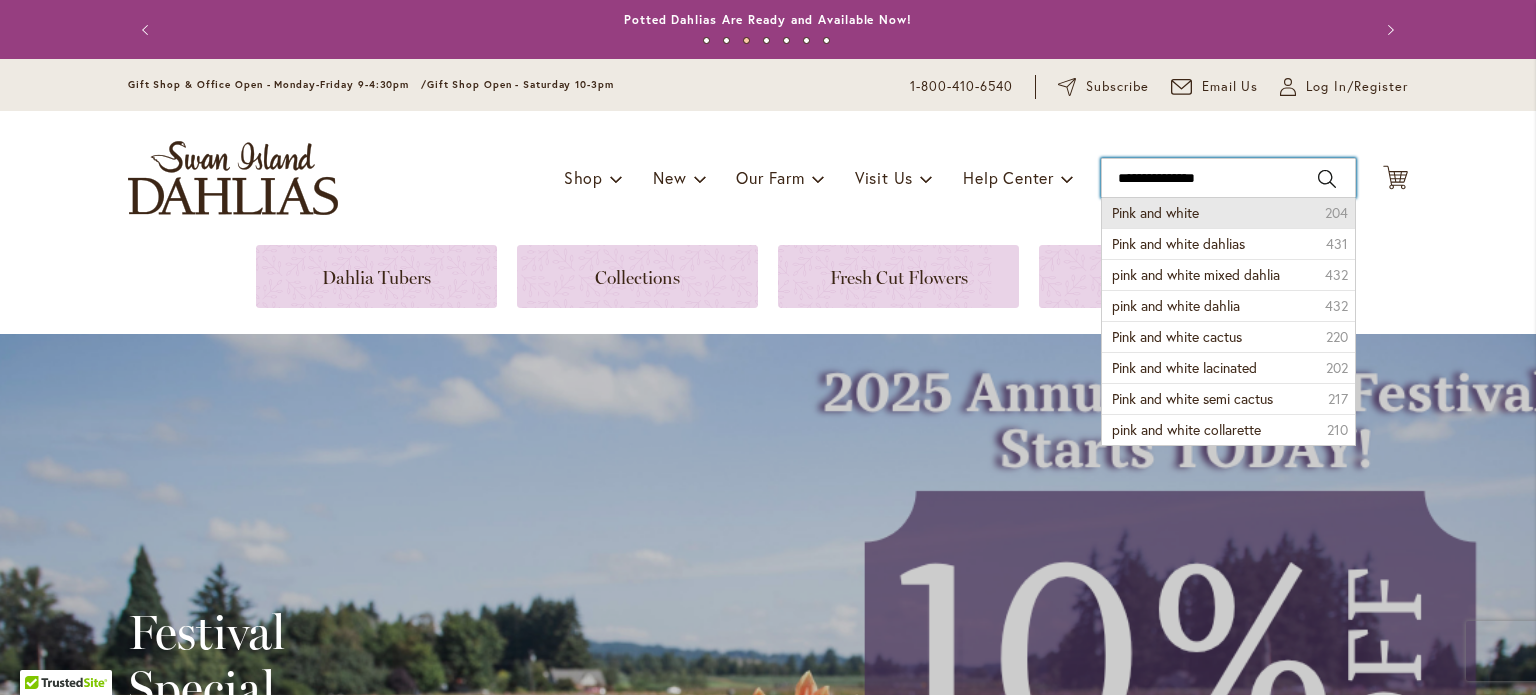 type on "**********" 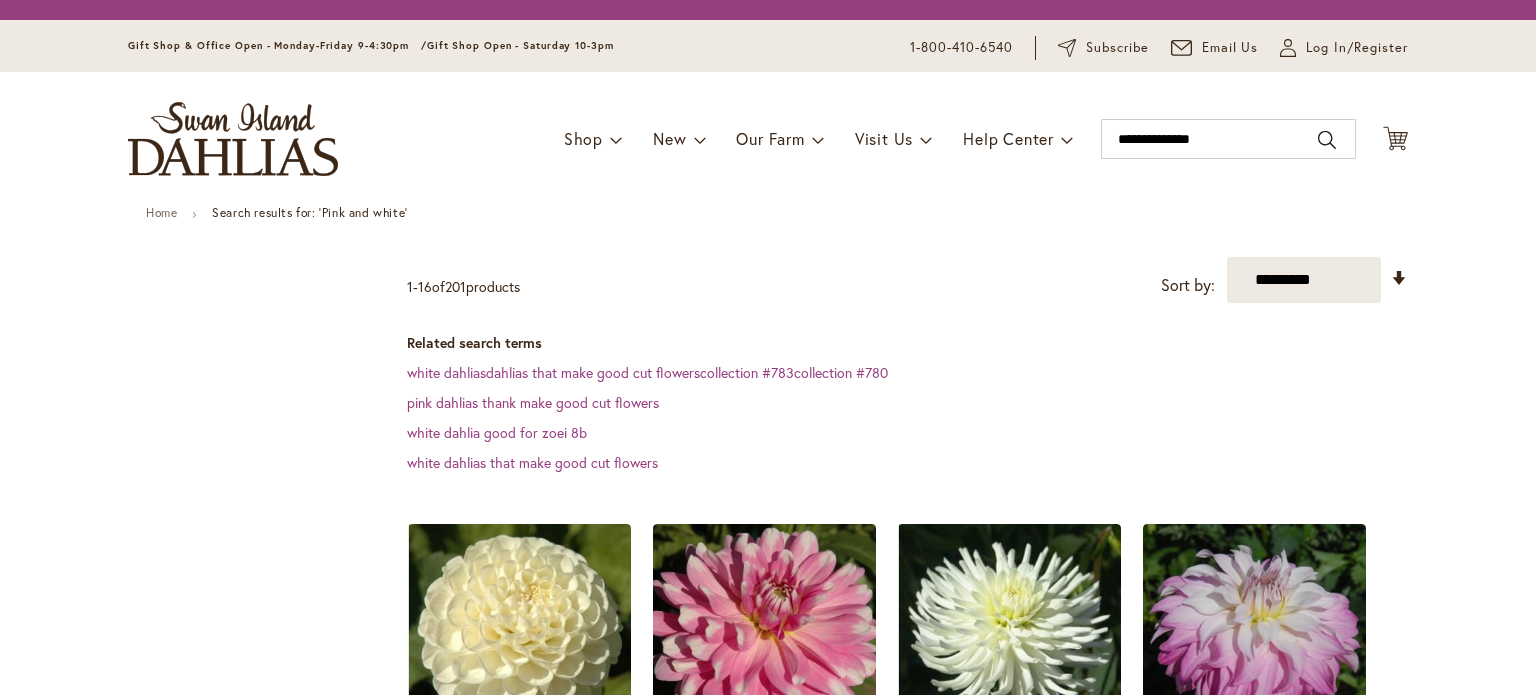 scroll, scrollTop: 0, scrollLeft: 0, axis: both 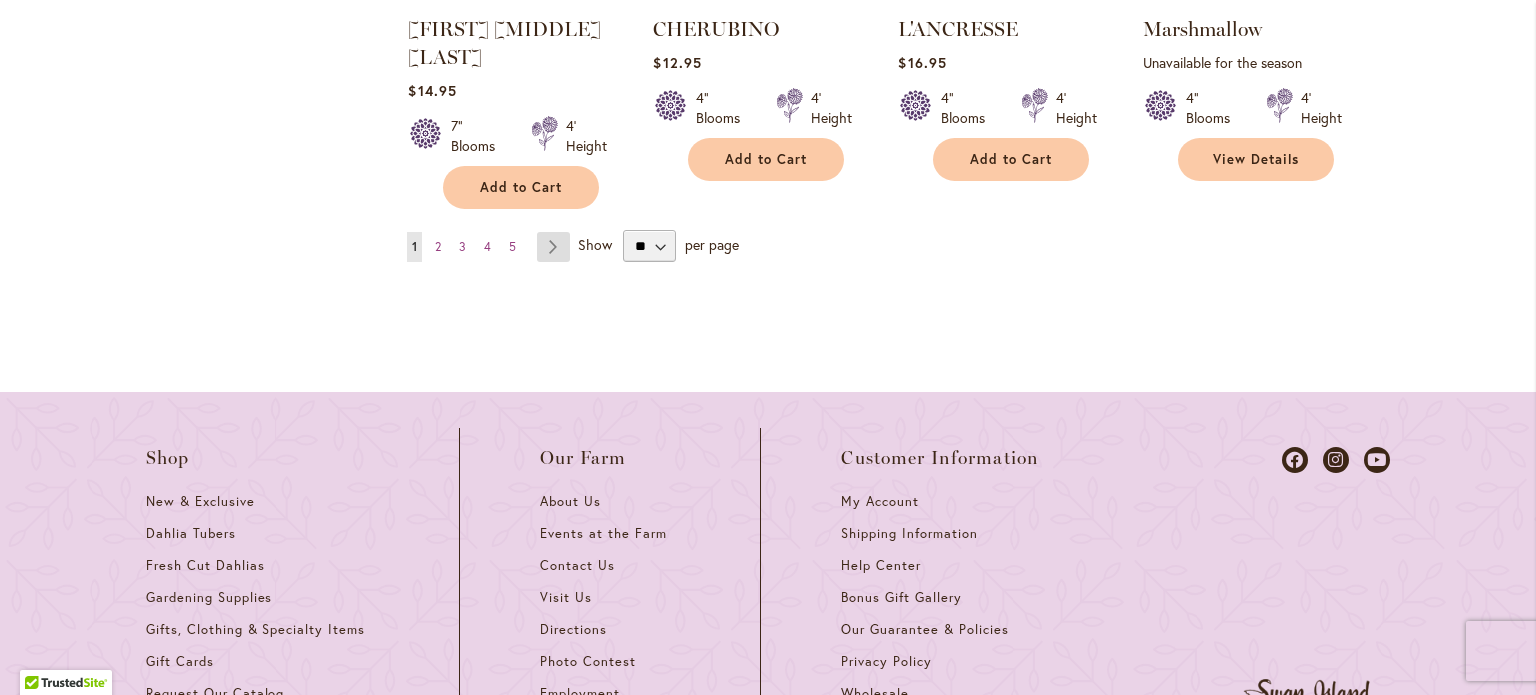 type on "**********" 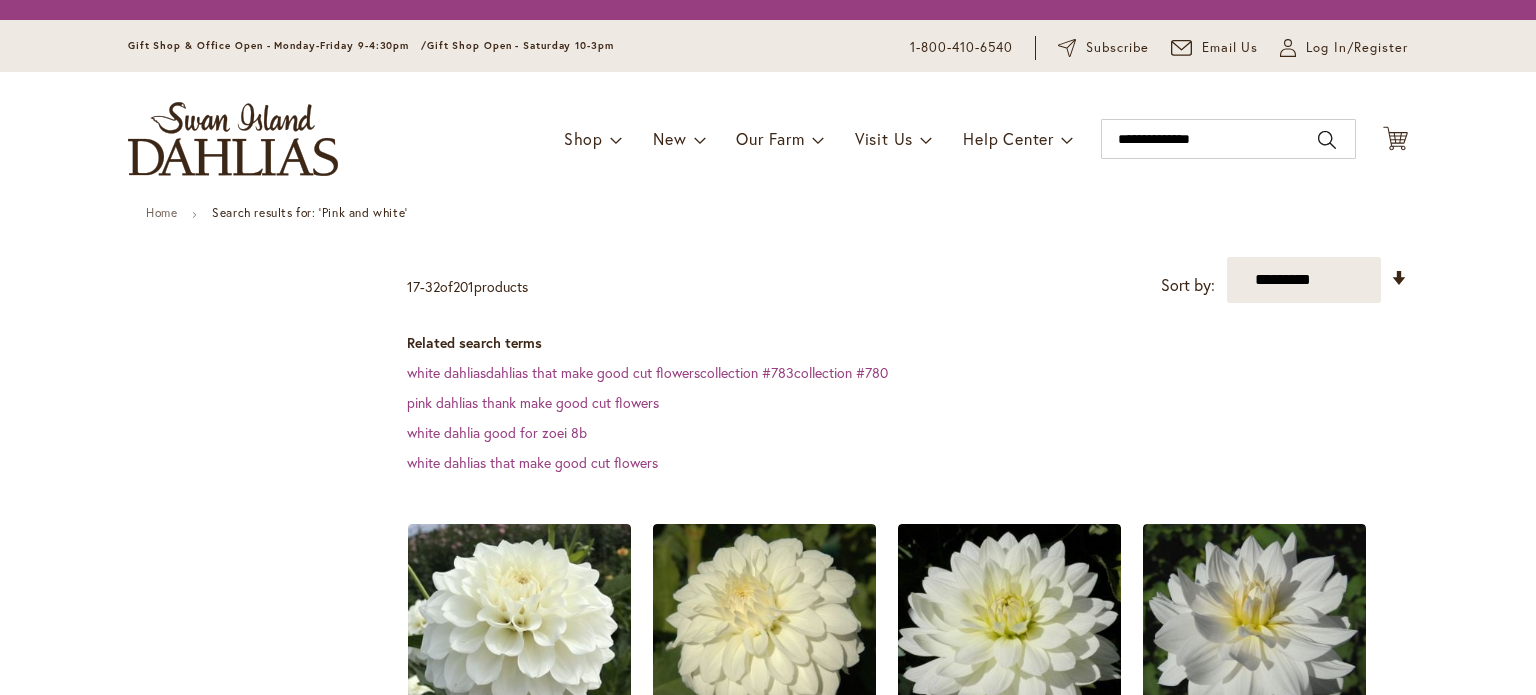 scroll, scrollTop: 0, scrollLeft: 0, axis: both 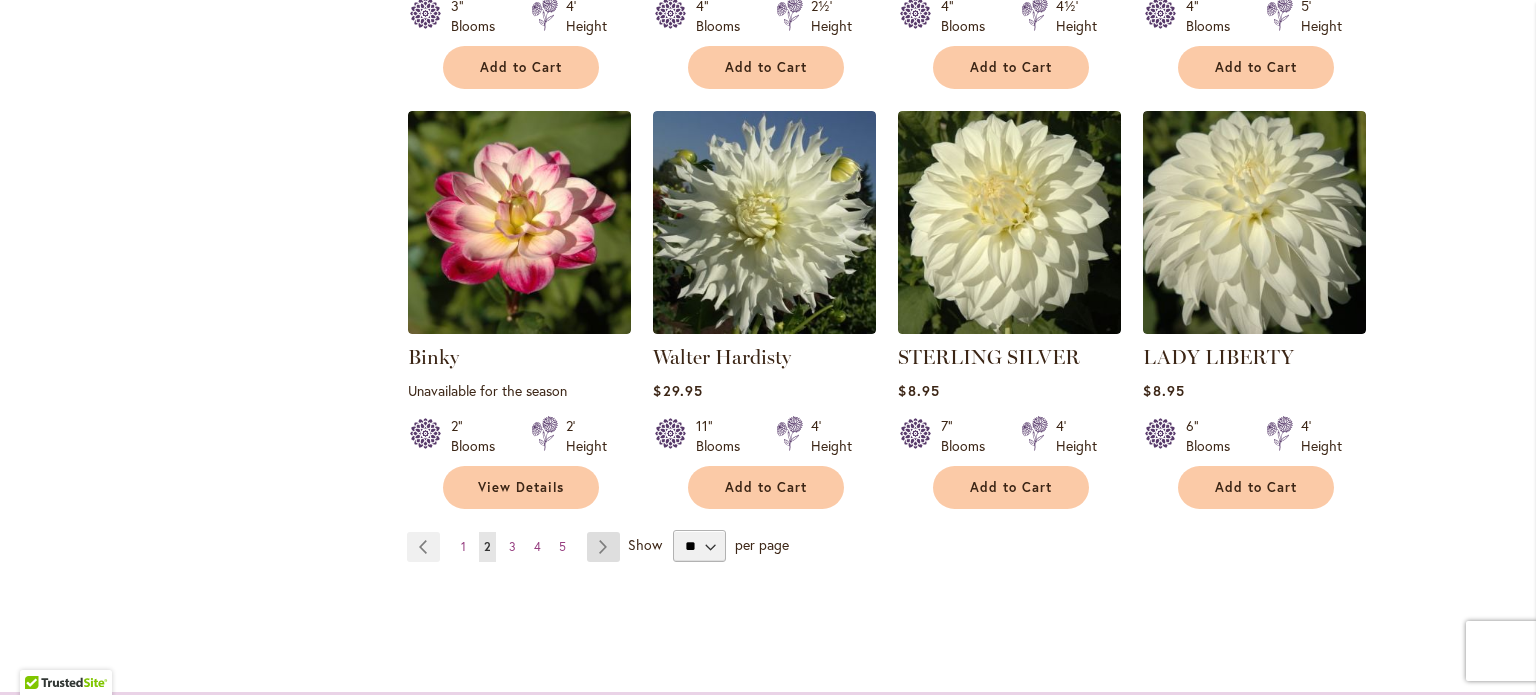 type on "**********" 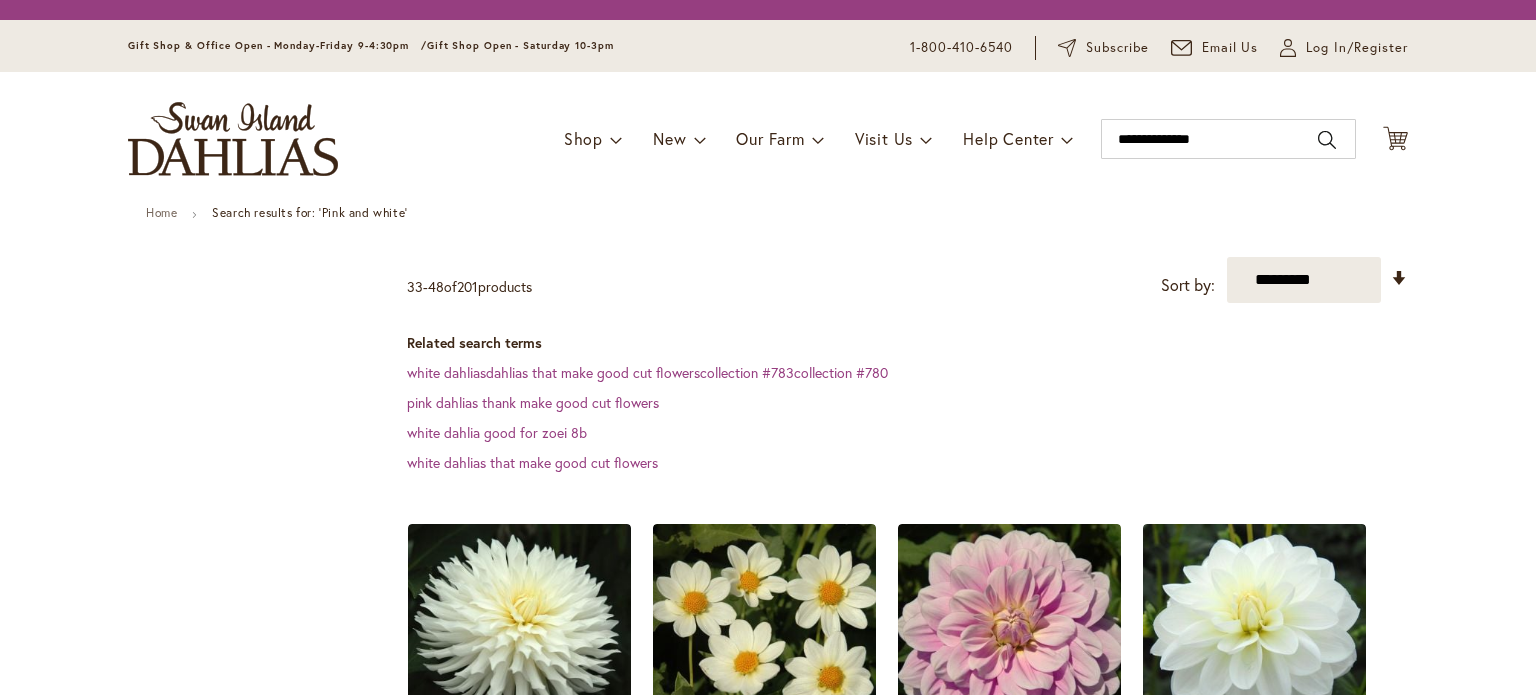 scroll, scrollTop: 0, scrollLeft: 0, axis: both 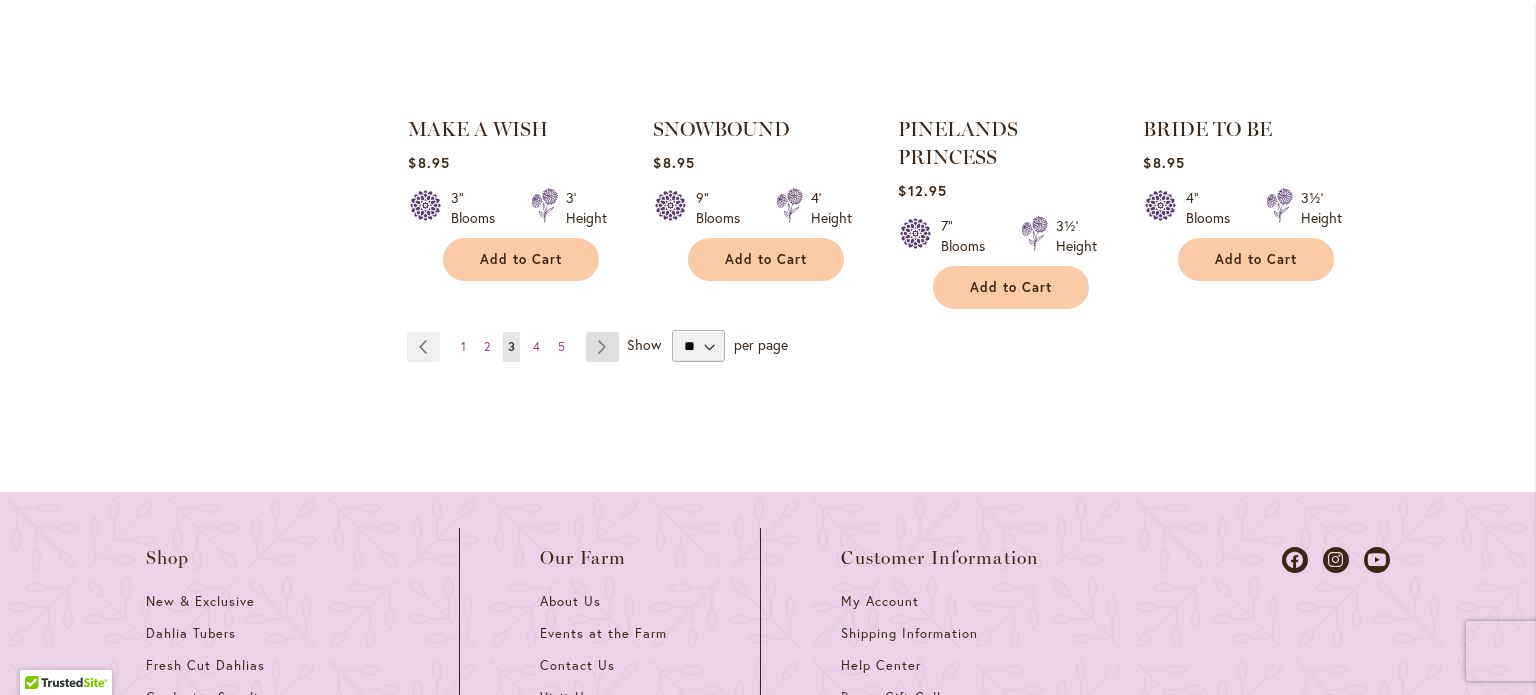 type on "**********" 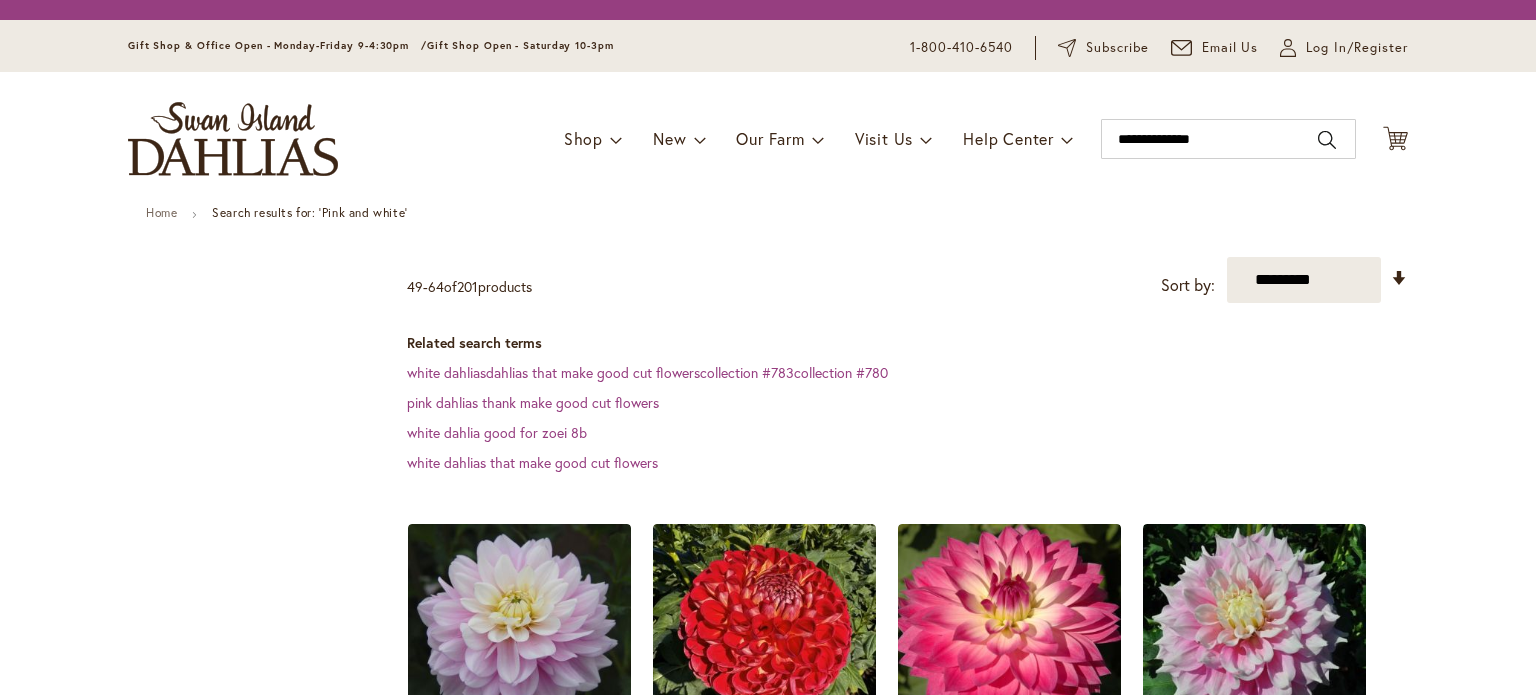scroll, scrollTop: 0, scrollLeft: 0, axis: both 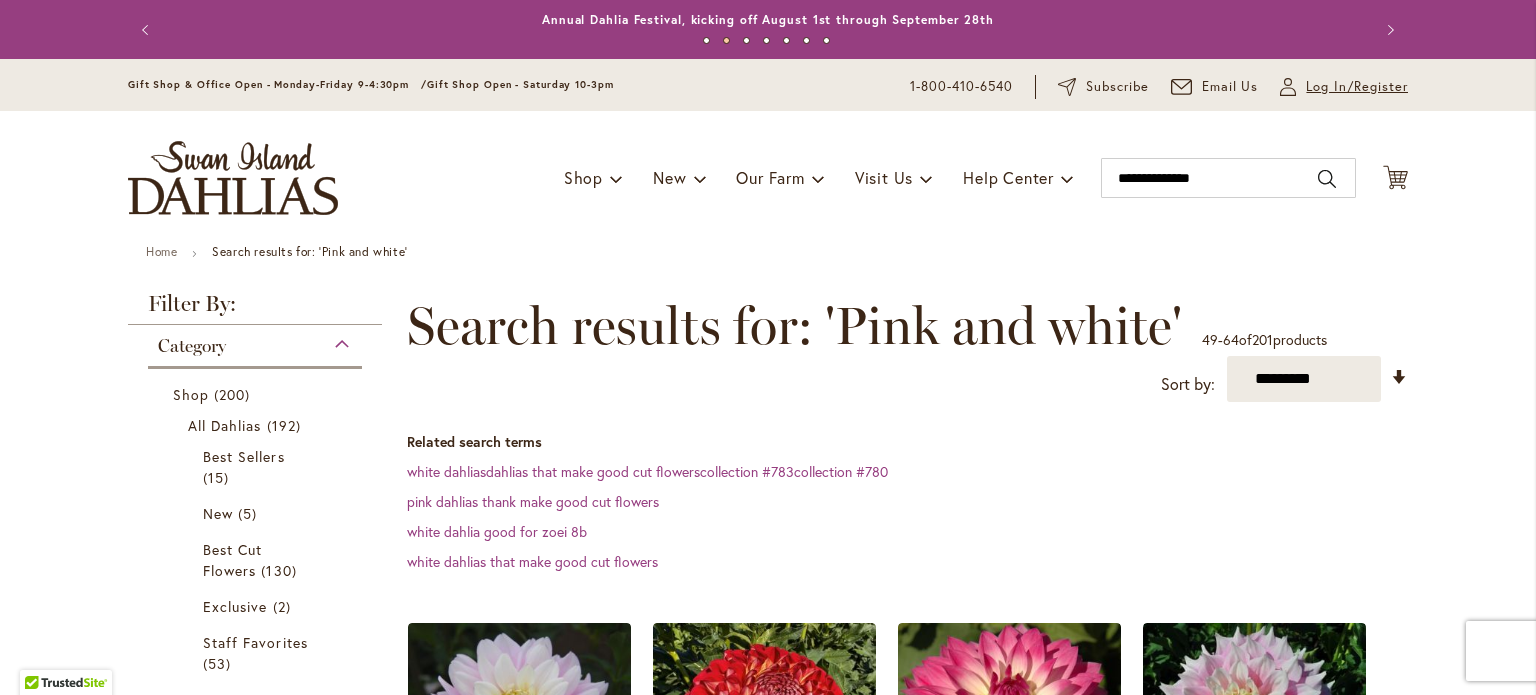 type on "**********" 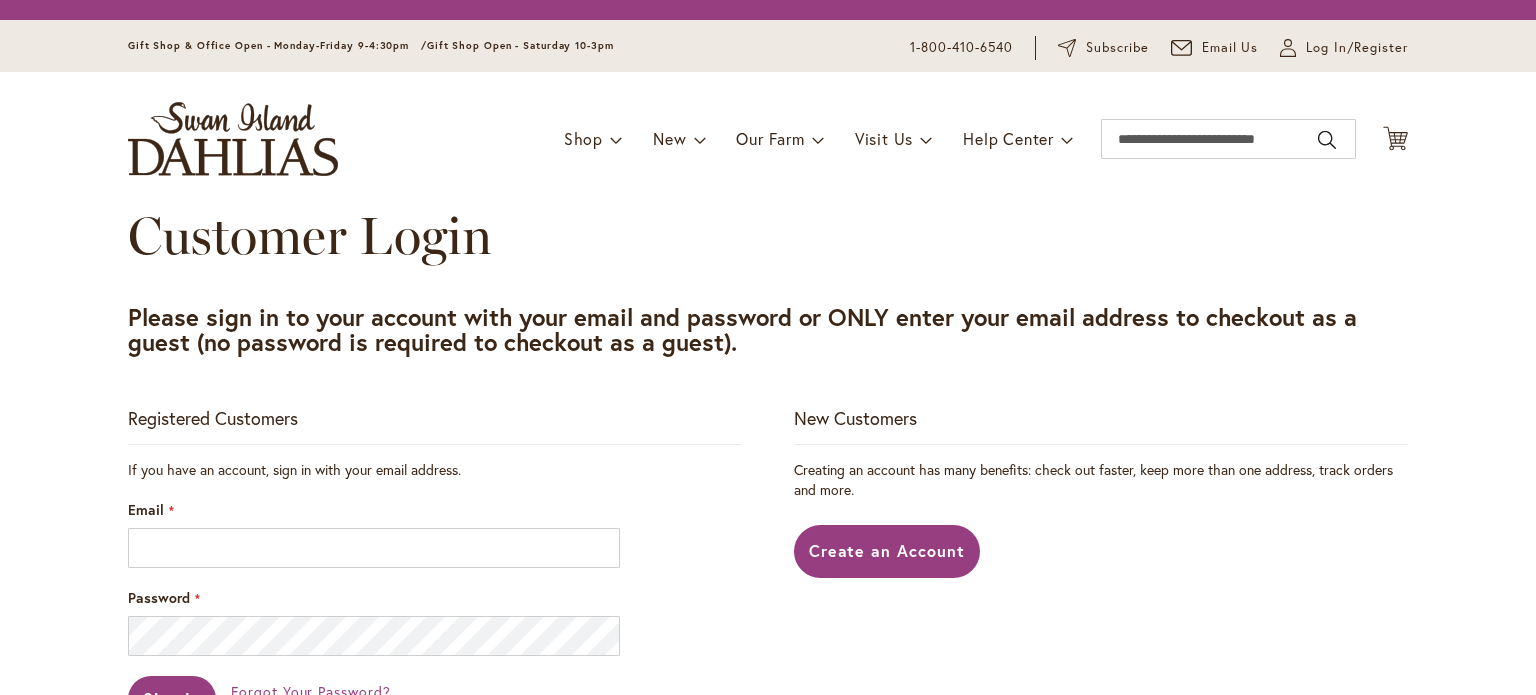 scroll, scrollTop: 0, scrollLeft: 0, axis: both 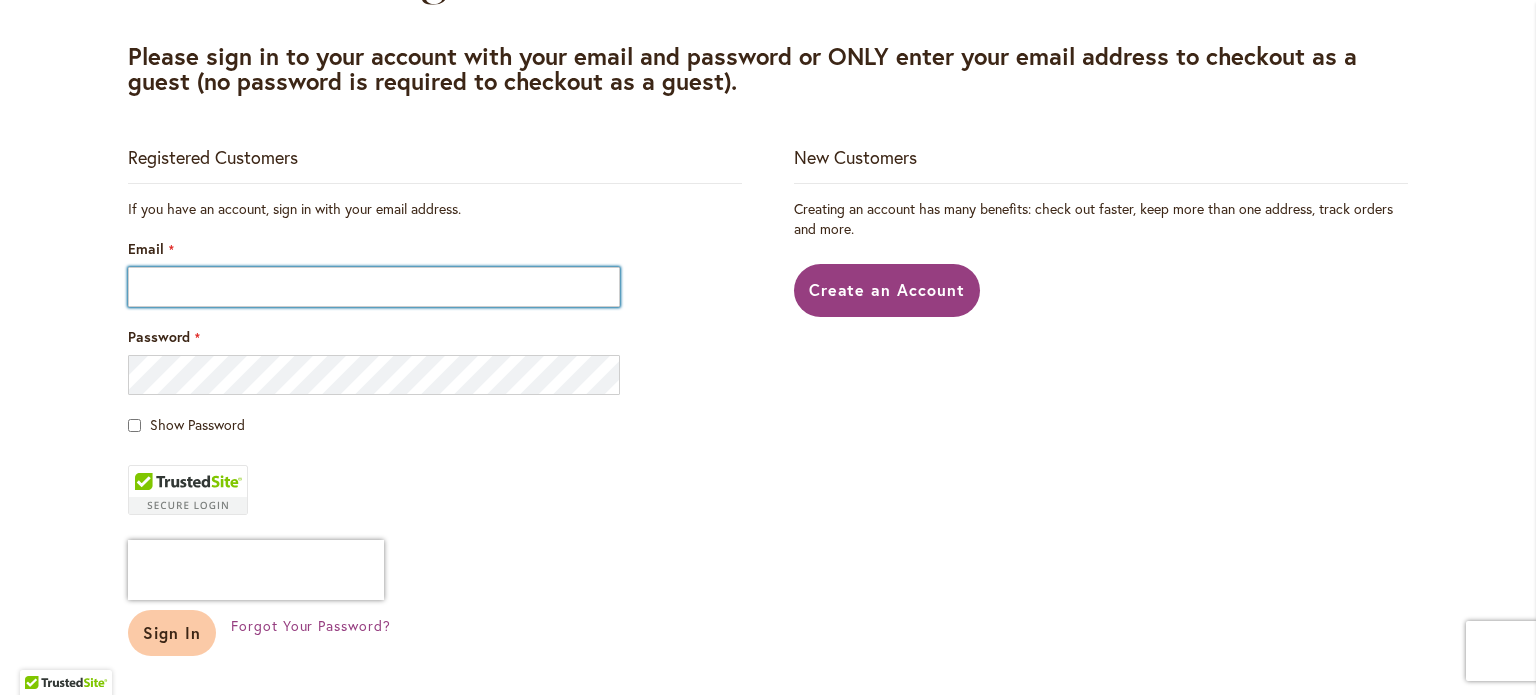 type on "**********" 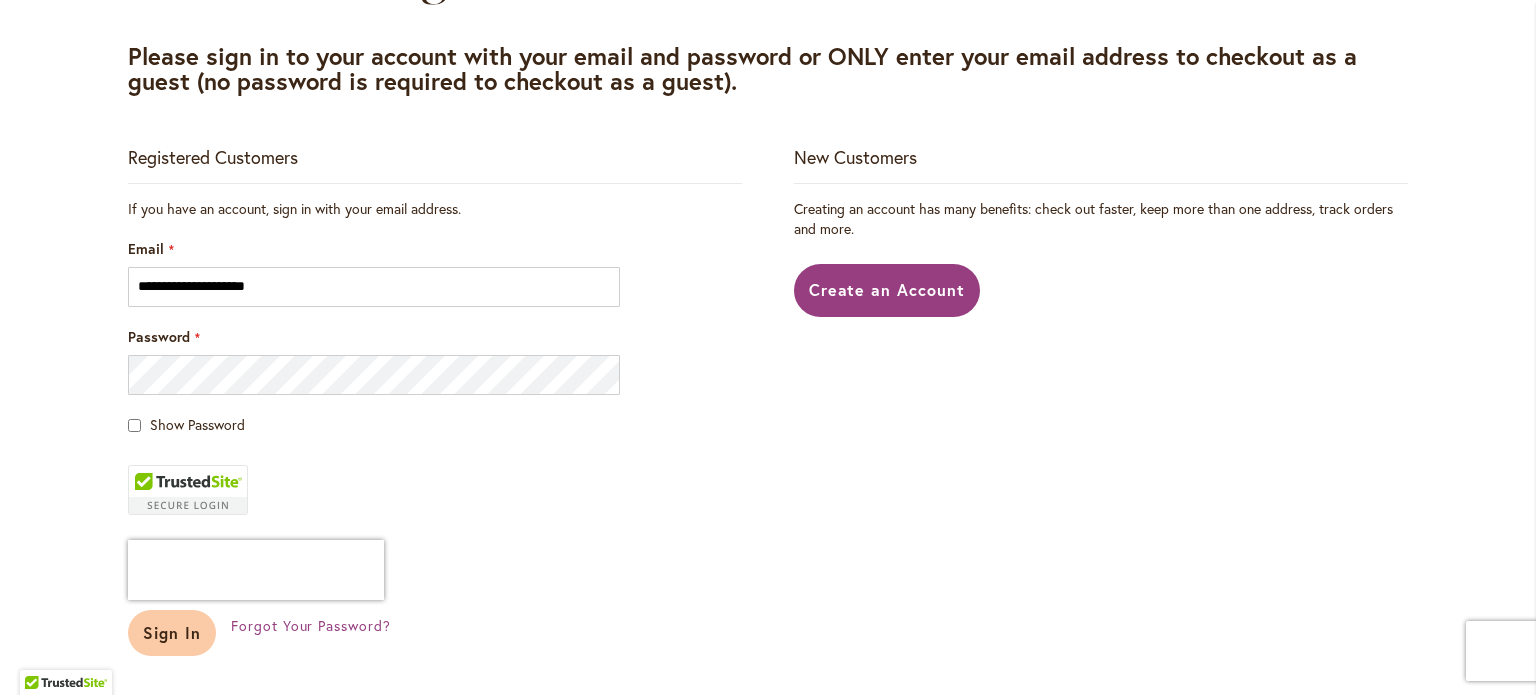 type on "**********" 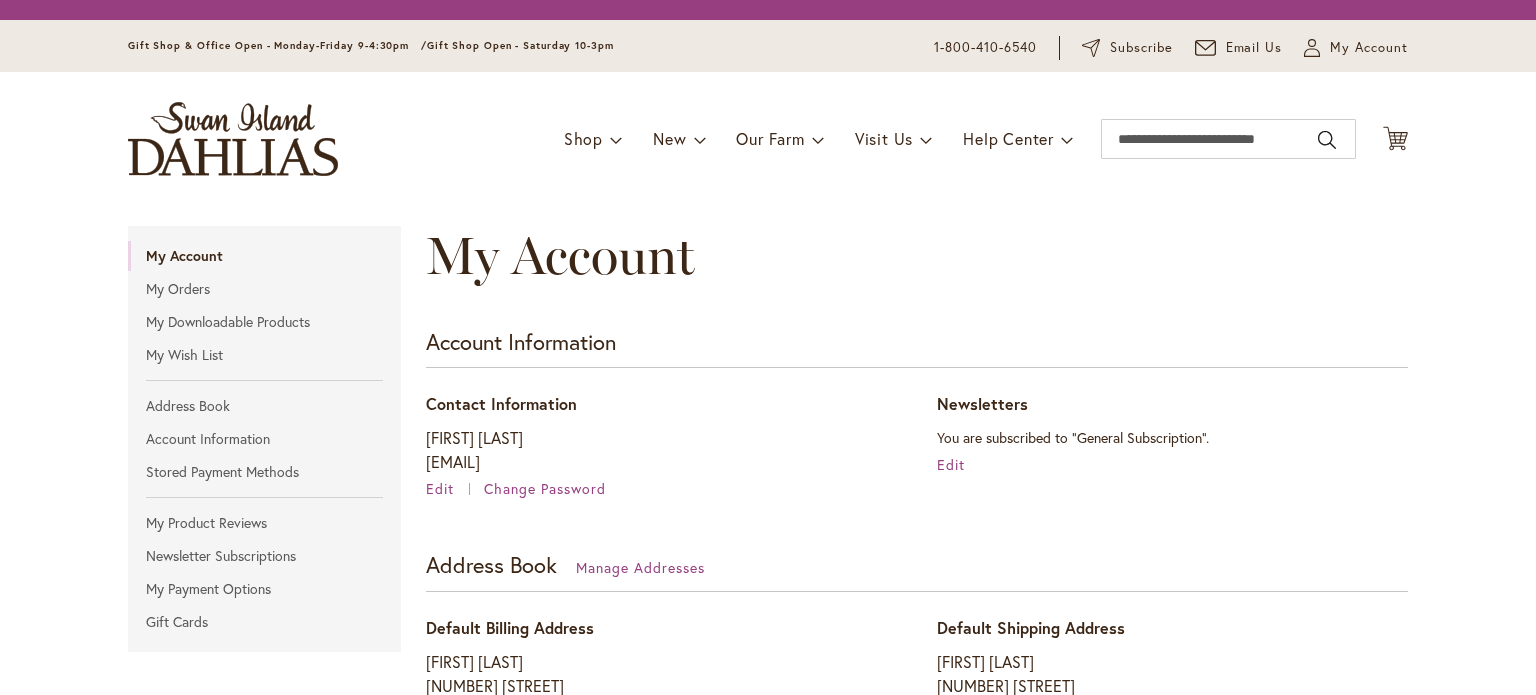 scroll, scrollTop: 0, scrollLeft: 0, axis: both 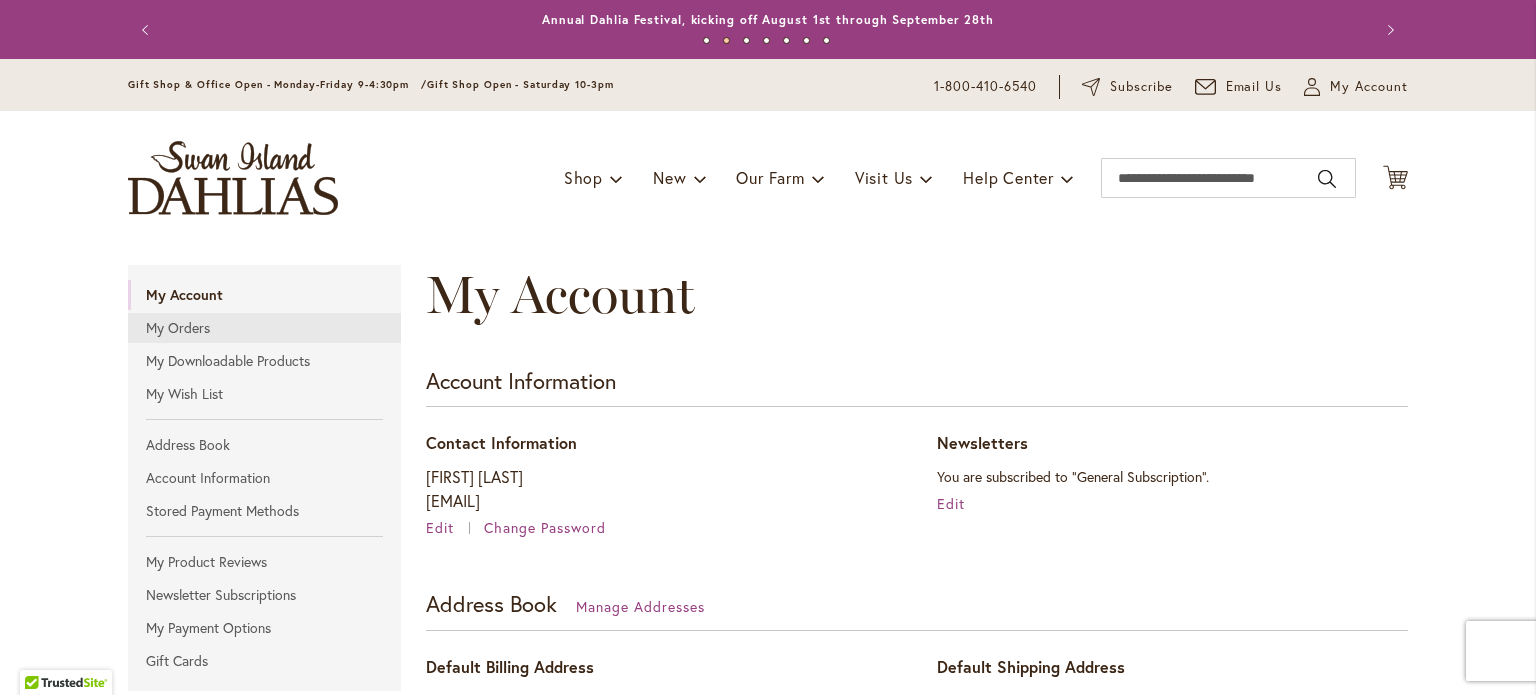 type on "**********" 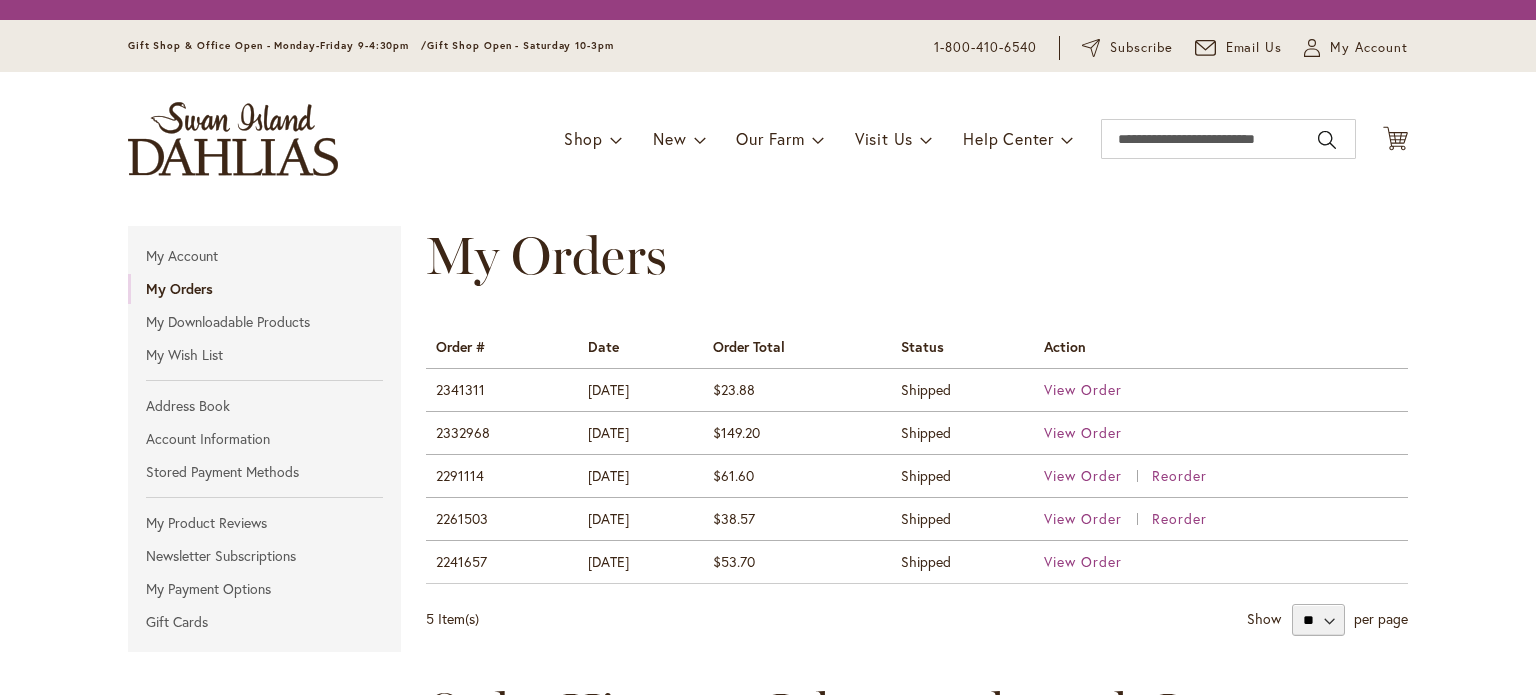 scroll, scrollTop: 0, scrollLeft: 0, axis: both 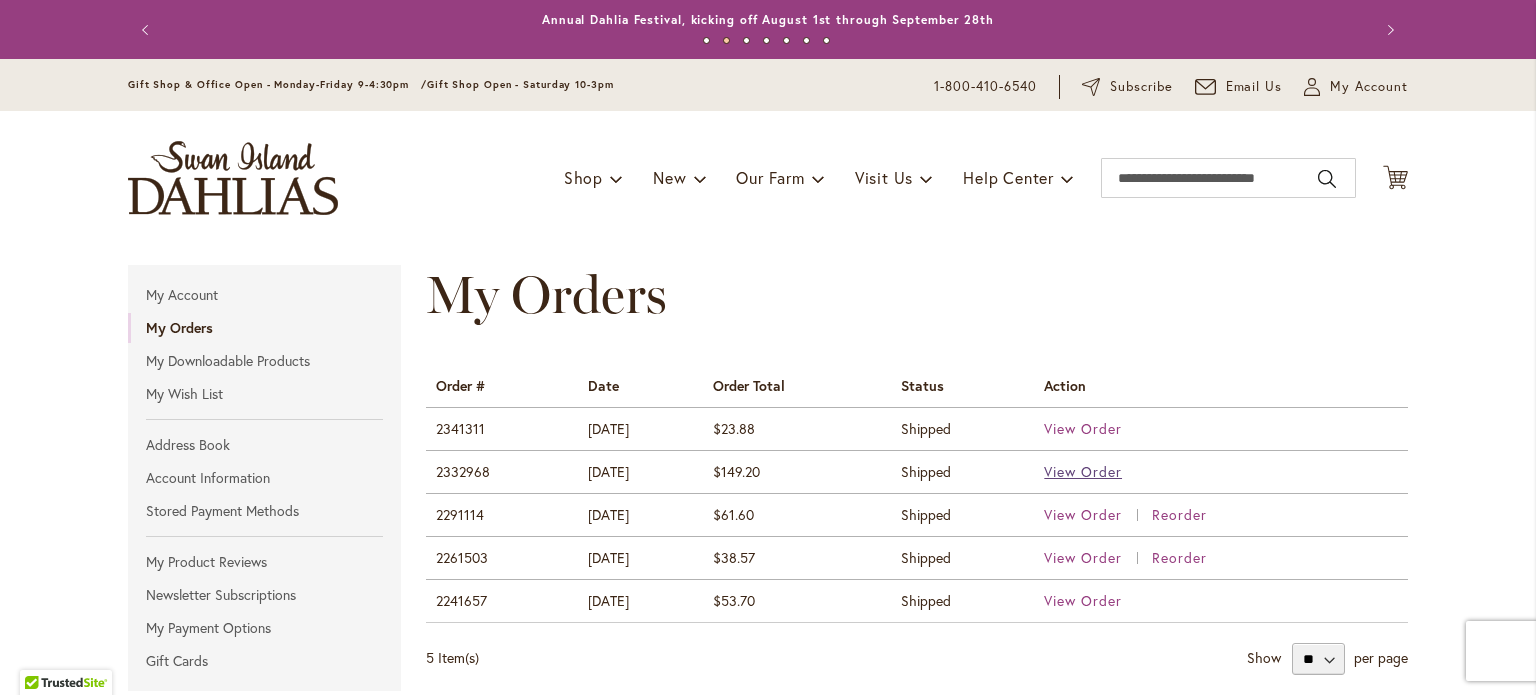 type on "**********" 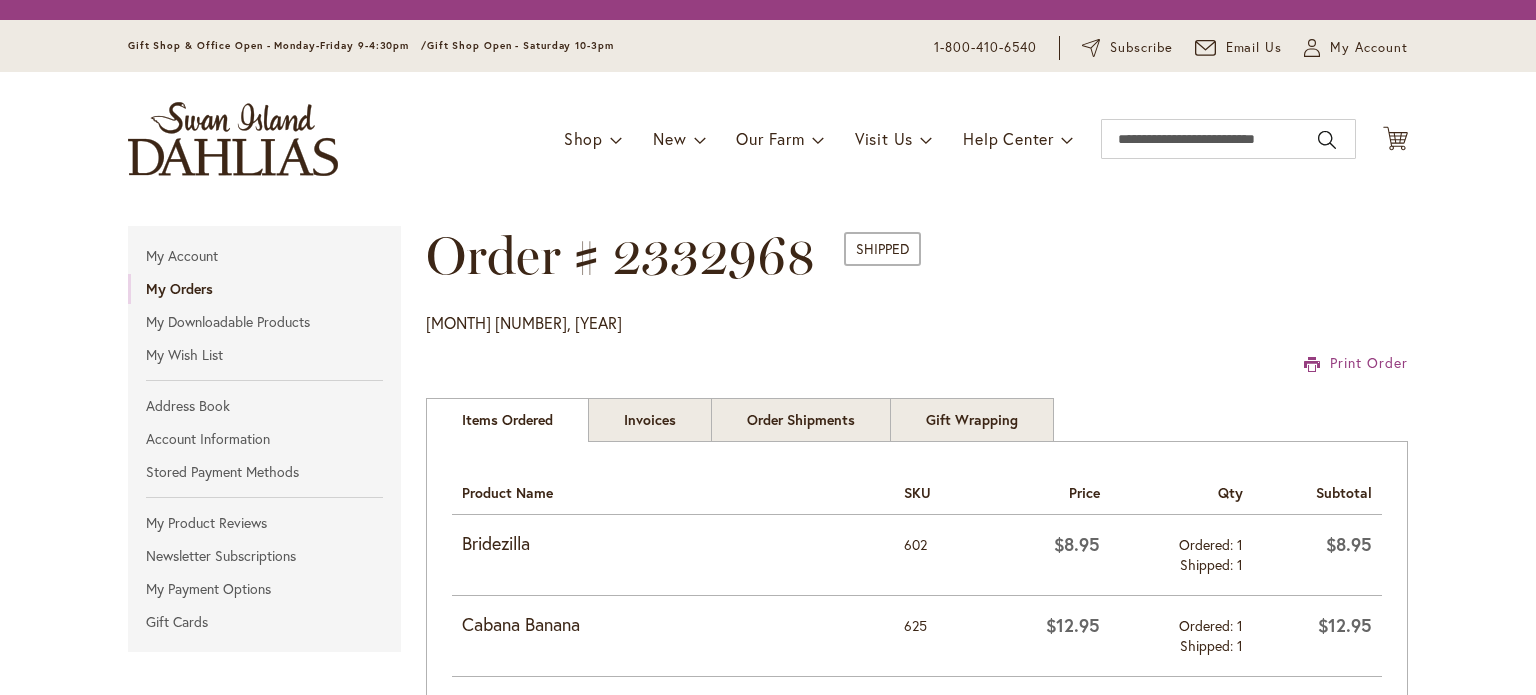 scroll, scrollTop: 0, scrollLeft: 0, axis: both 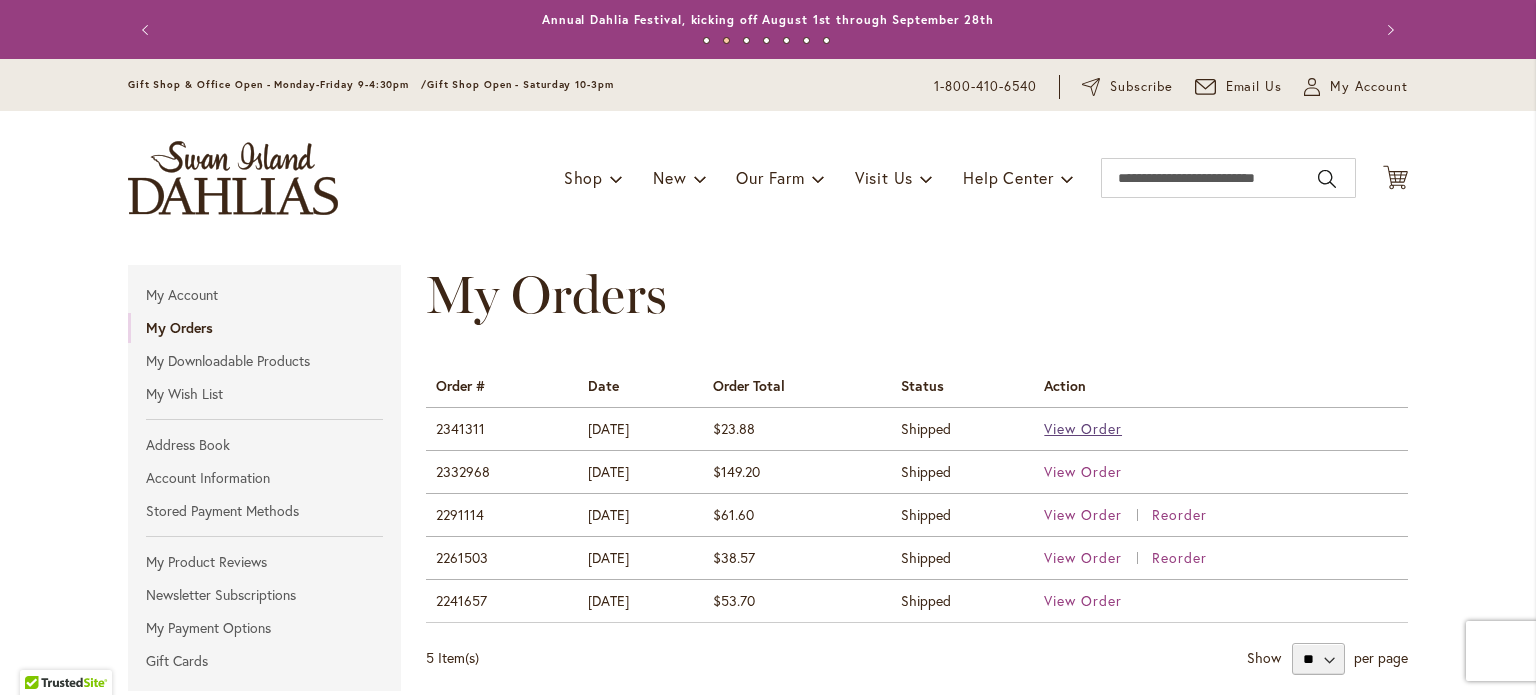 type on "**********" 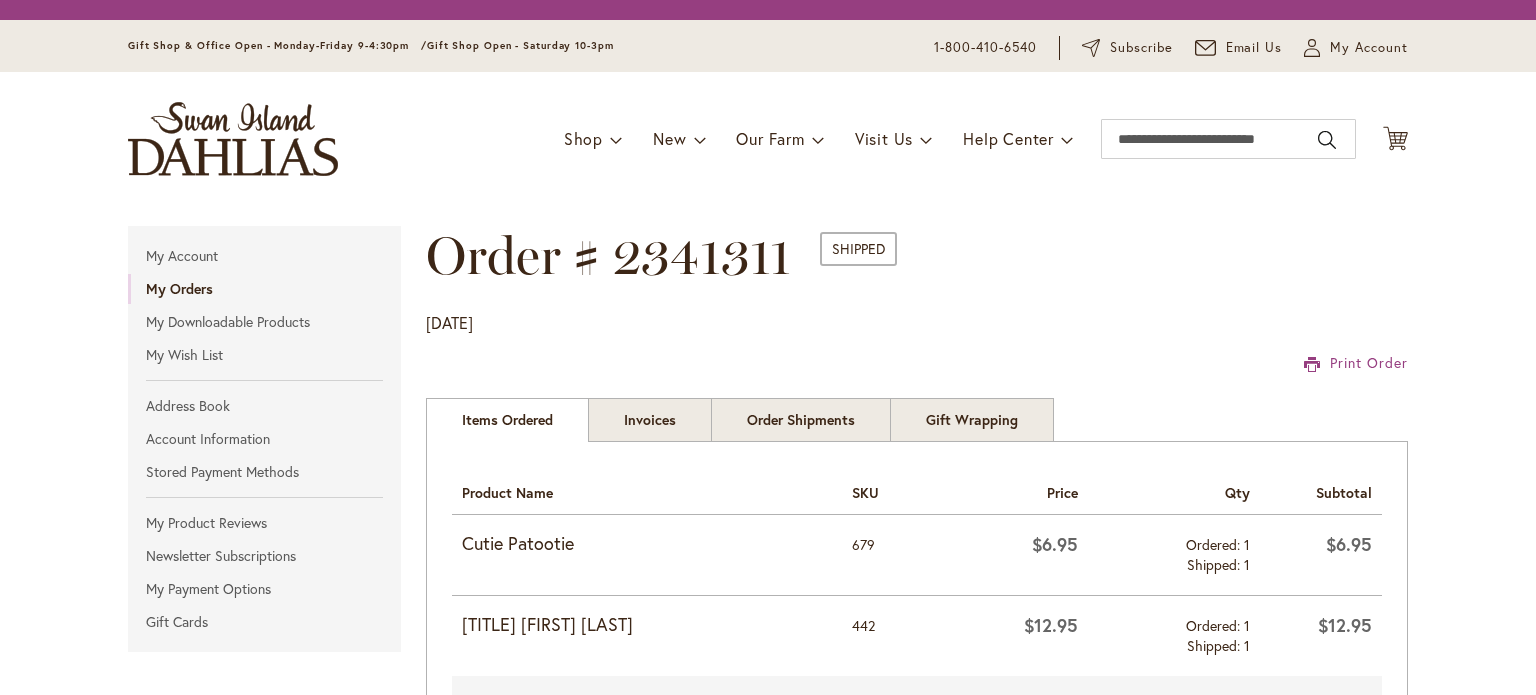 scroll, scrollTop: 0, scrollLeft: 0, axis: both 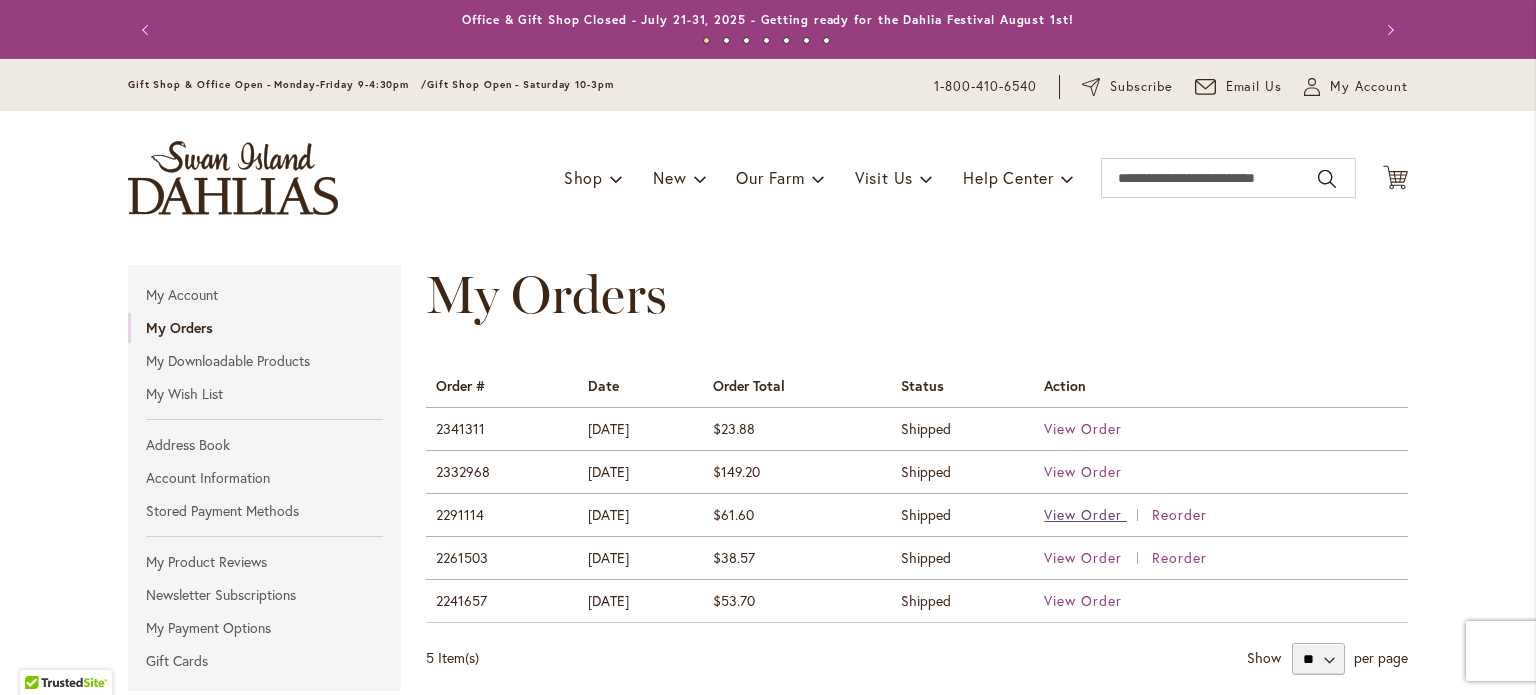 type on "**********" 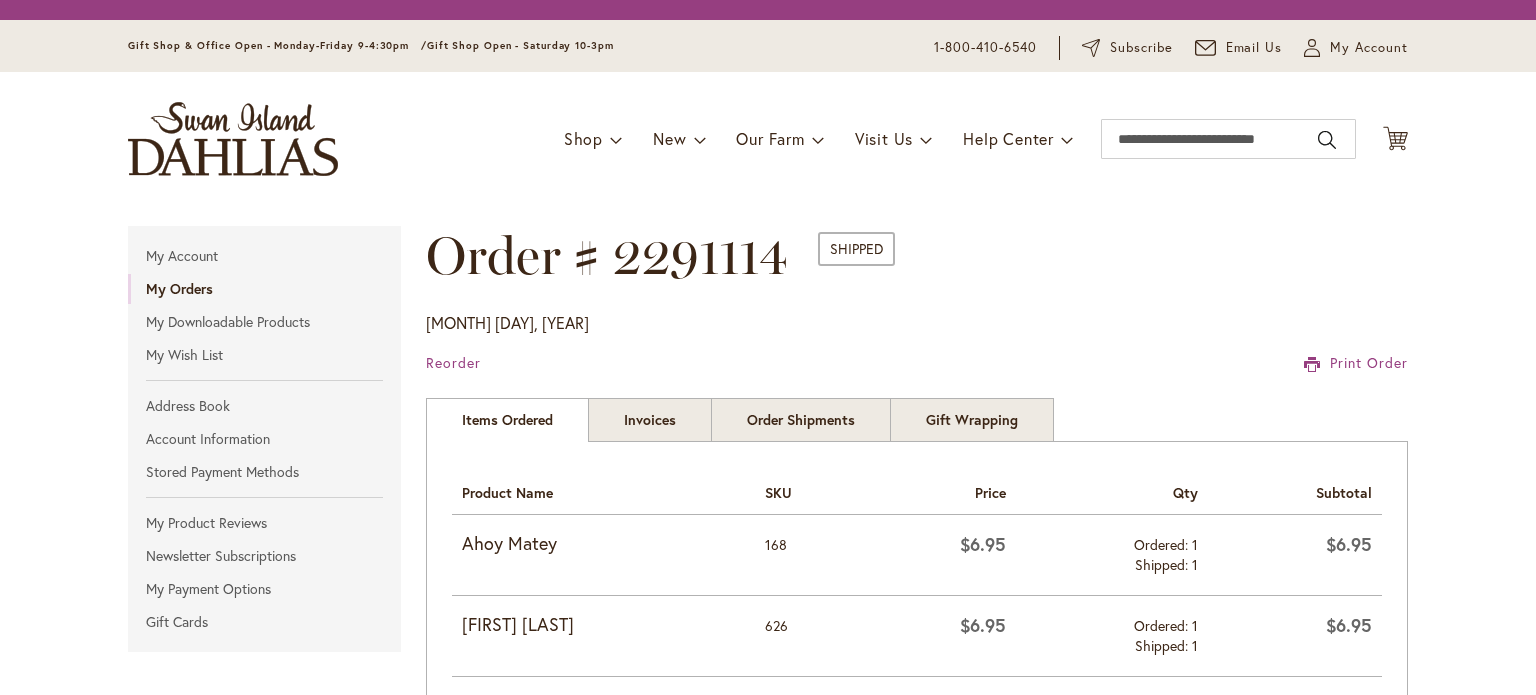 scroll, scrollTop: 0, scrollLeft: 0, axis: both 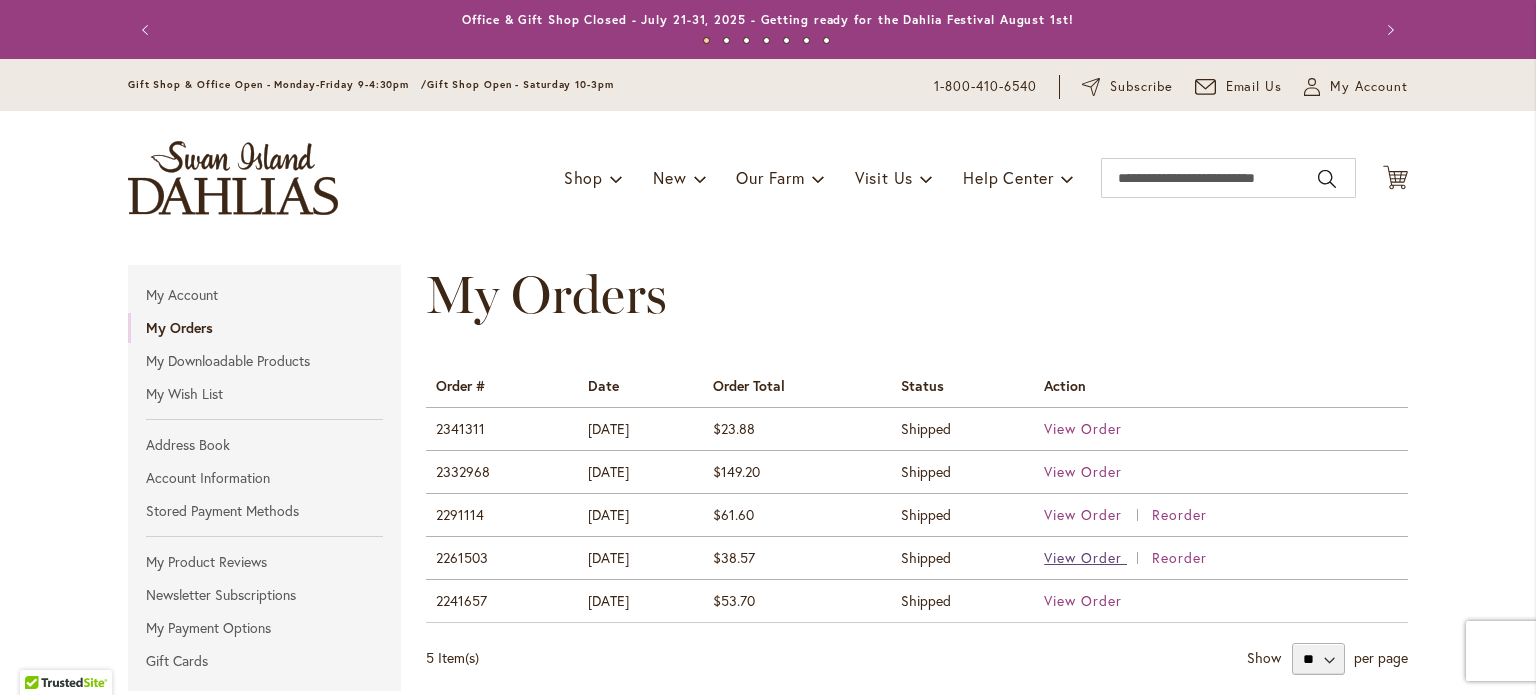 type on "**********" 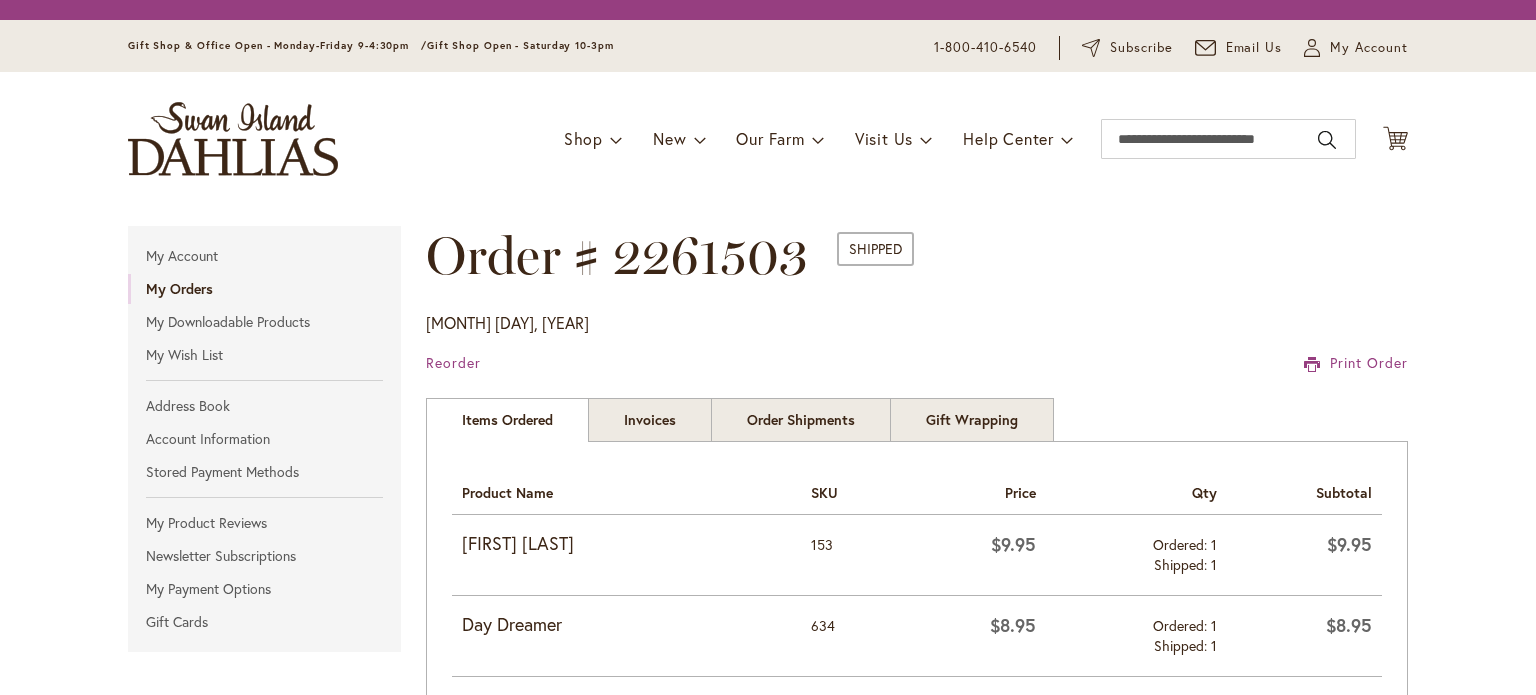 scroll, scrollTop: 0, scrollLeft: 0, axis: both 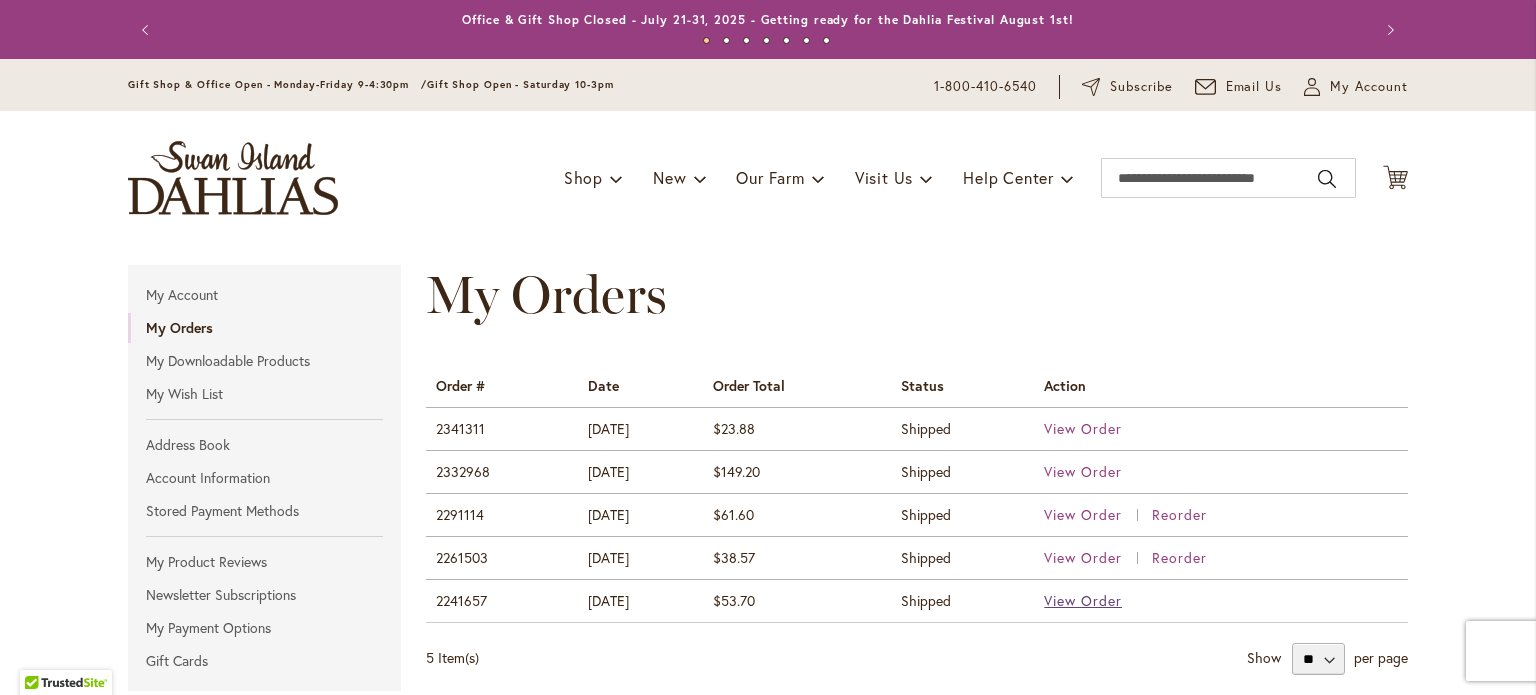 type on "**********" 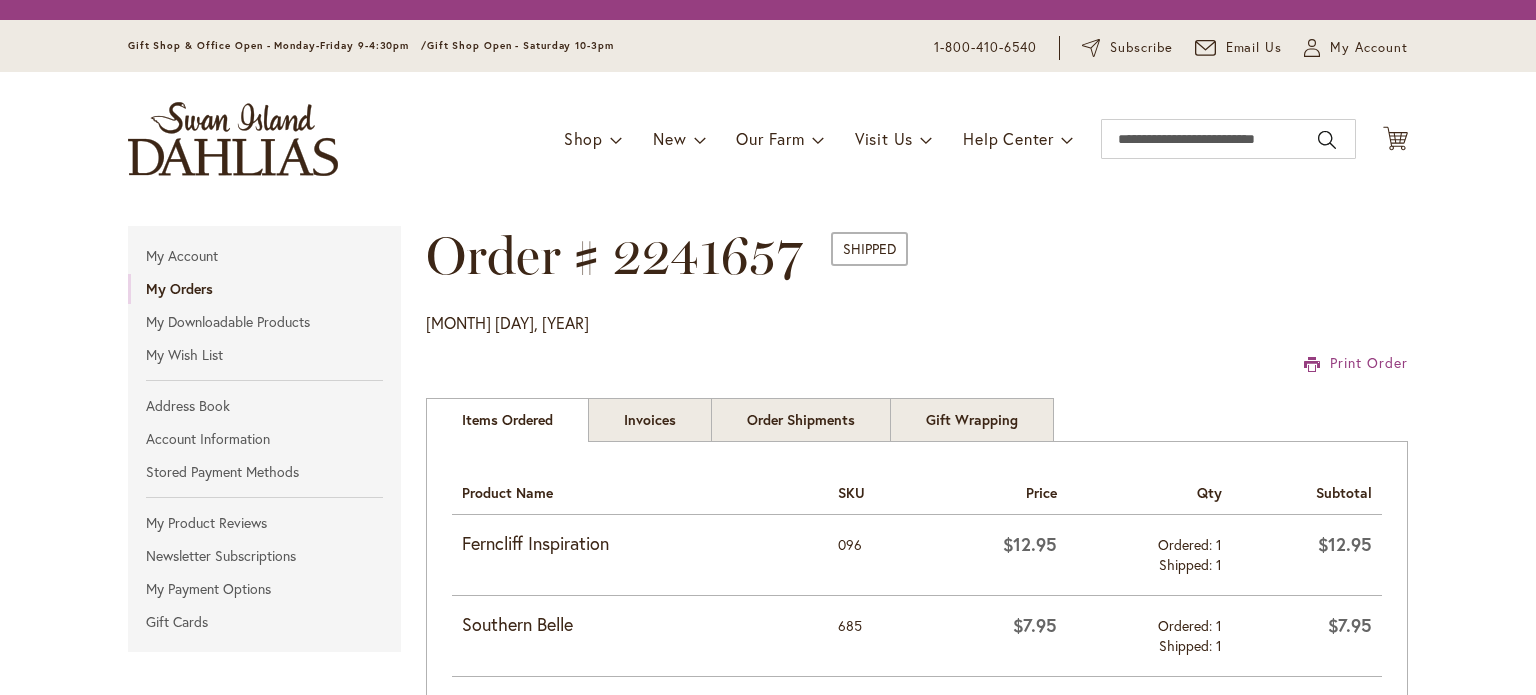 scroll, scrollTop: 0, scrollLeft: 0, axis: both 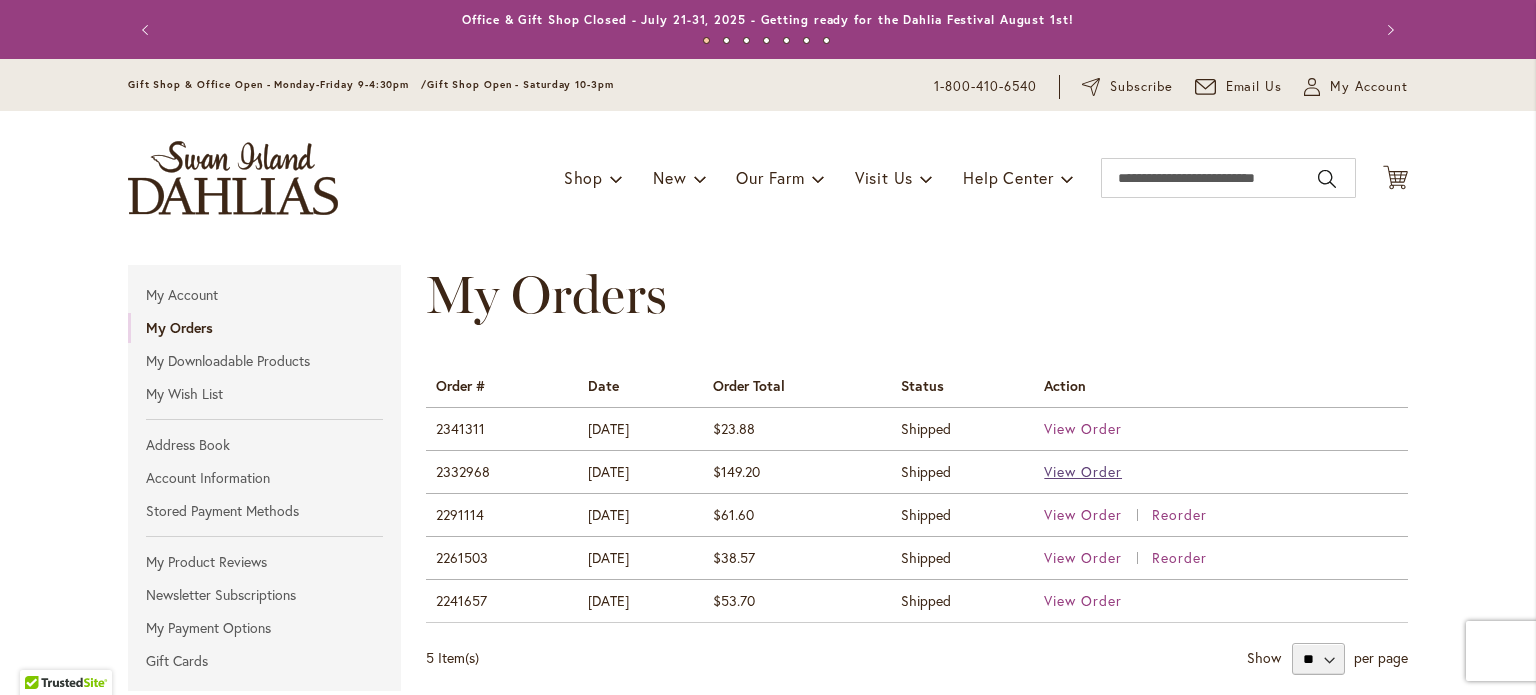 type on "**********" 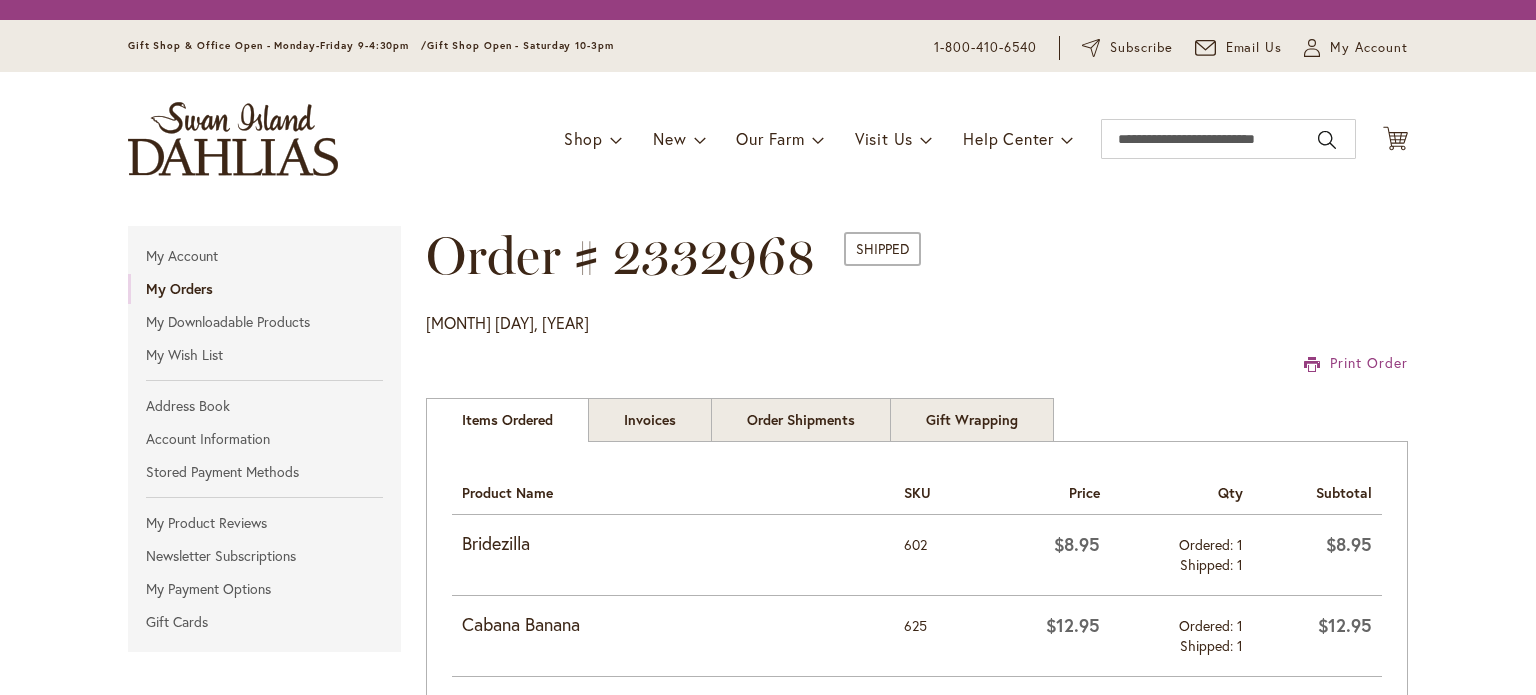 scroll, scrollTop: 0, scrollLeft: 0, axis: both 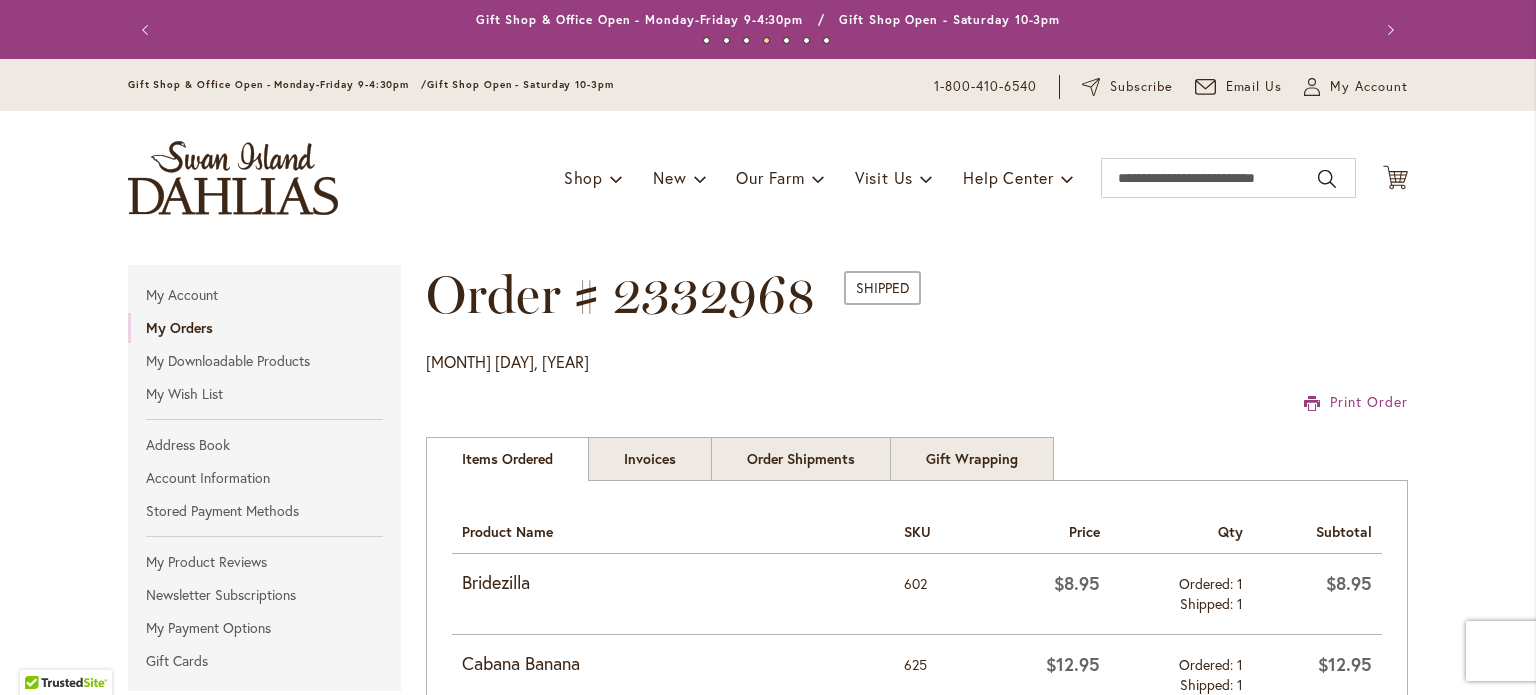 type on "**********" 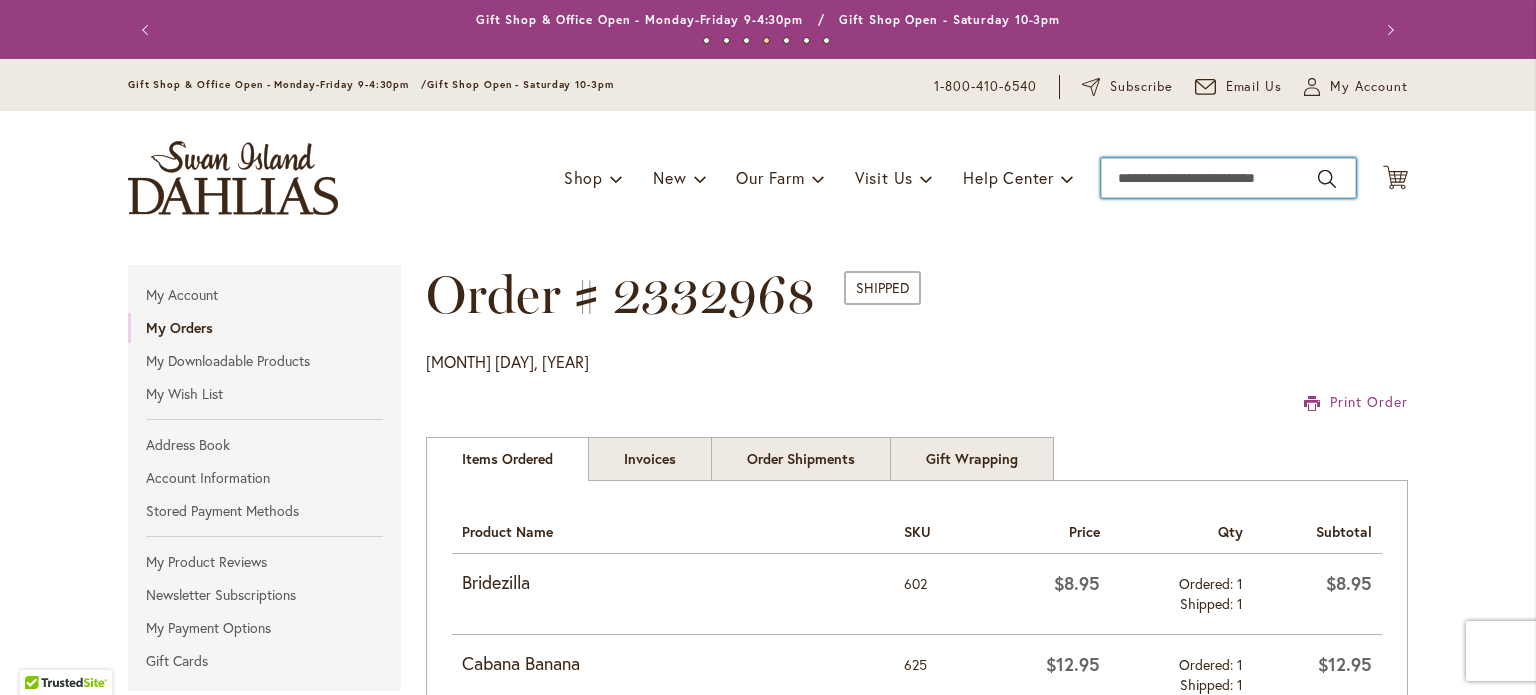 click on "Search" at bounding box center (1228, 178) 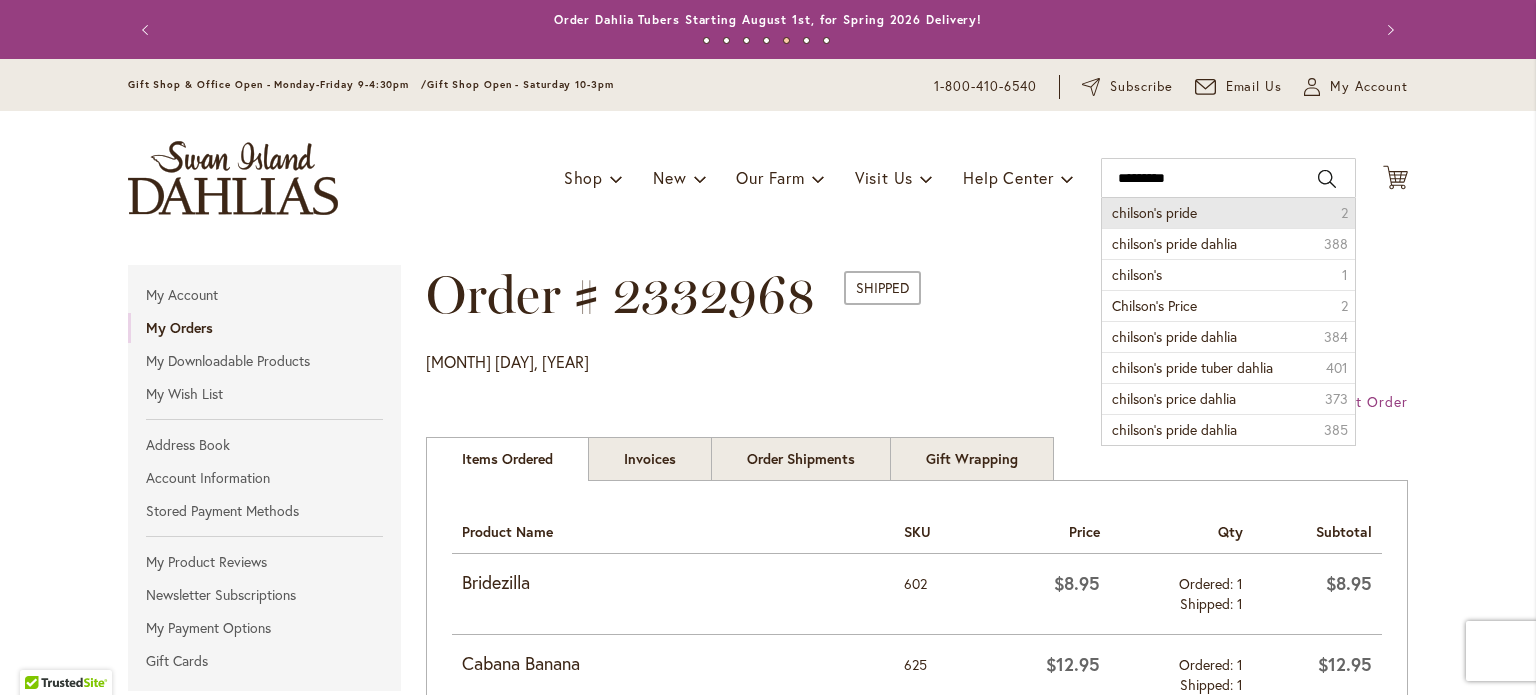 click on "chilson's pride" at bounding box center [1154, 212] 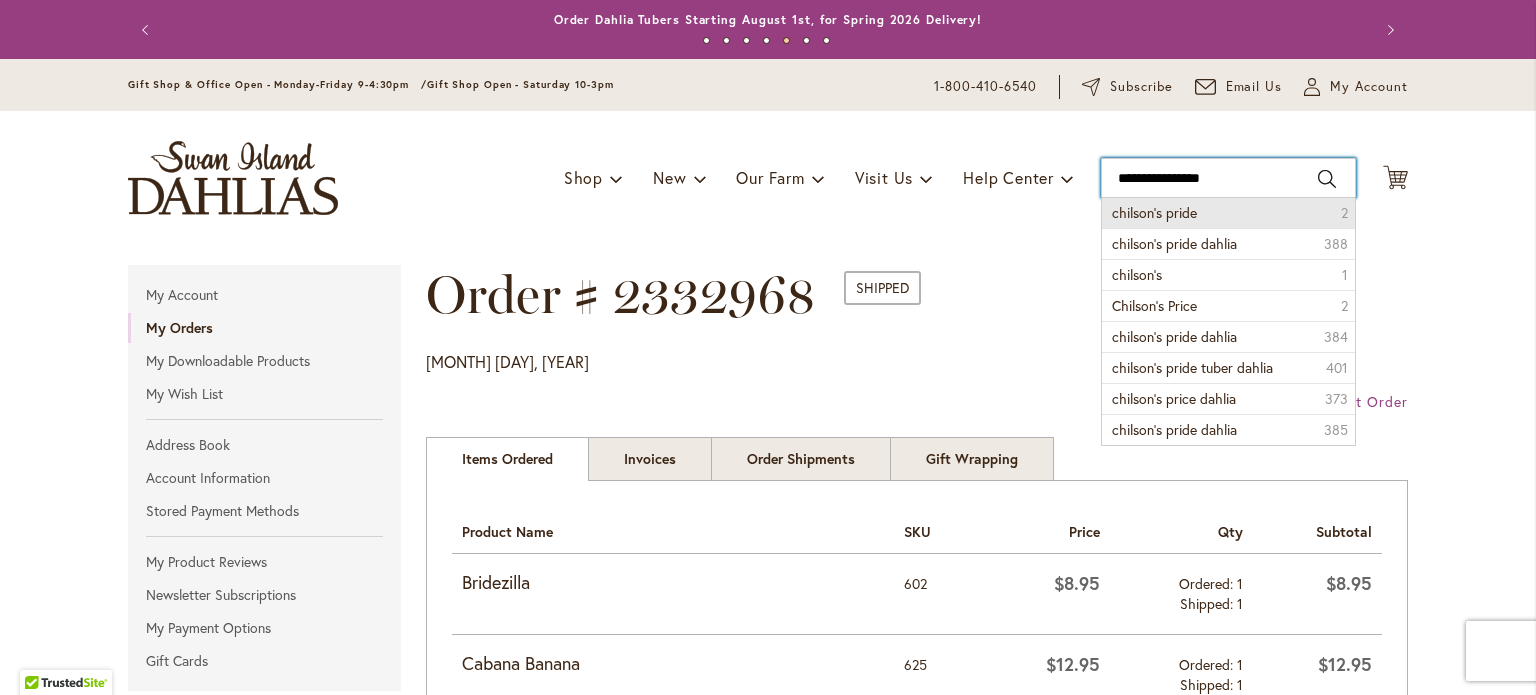 type on "**********" 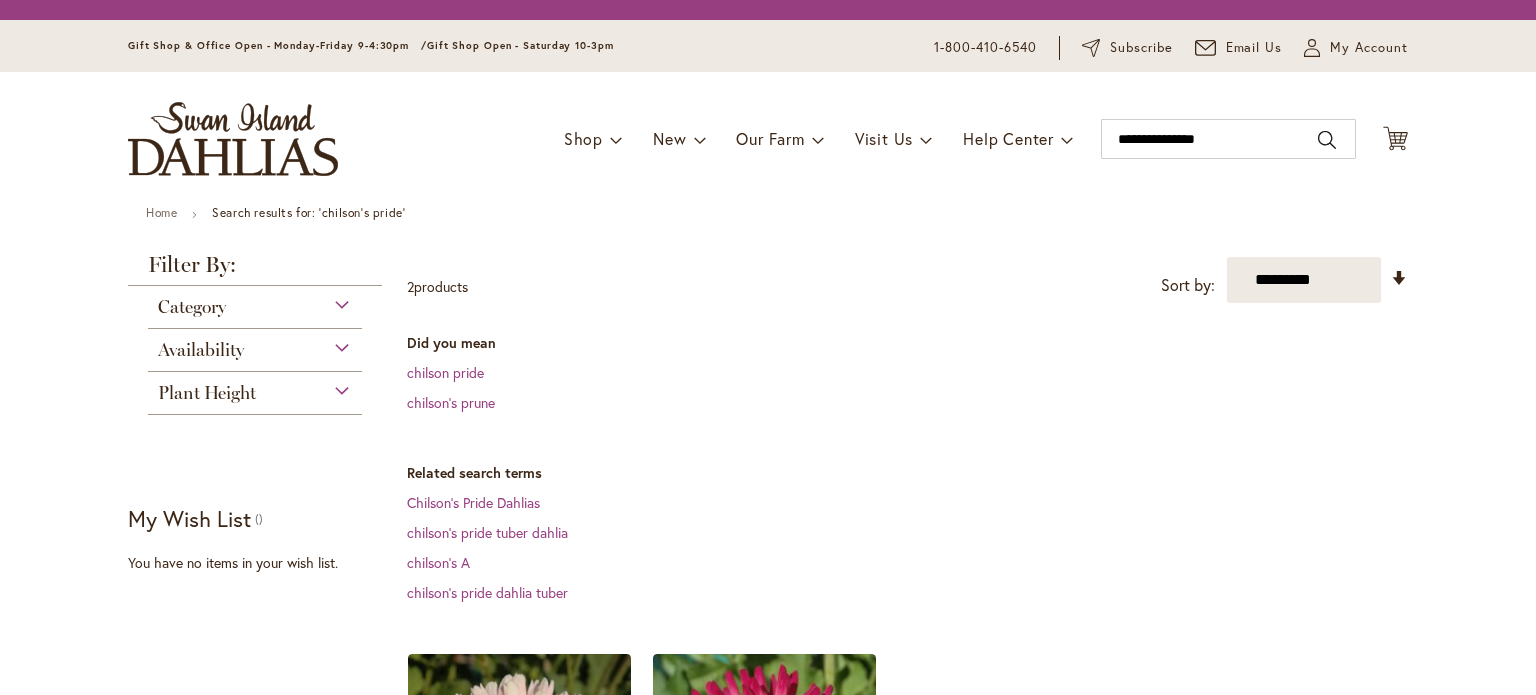 scroll, scrollTop: 0, scrollLeft: 0, axis: both 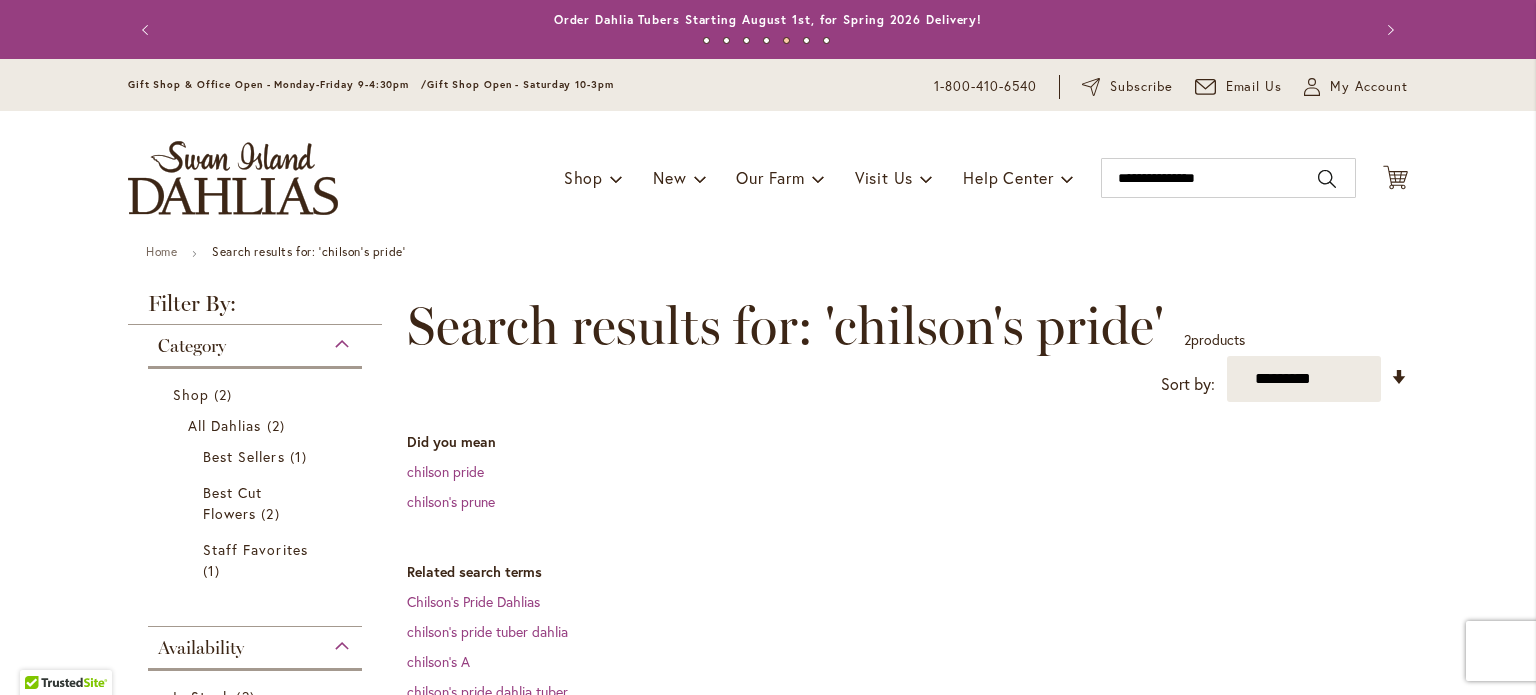 type on "**********" 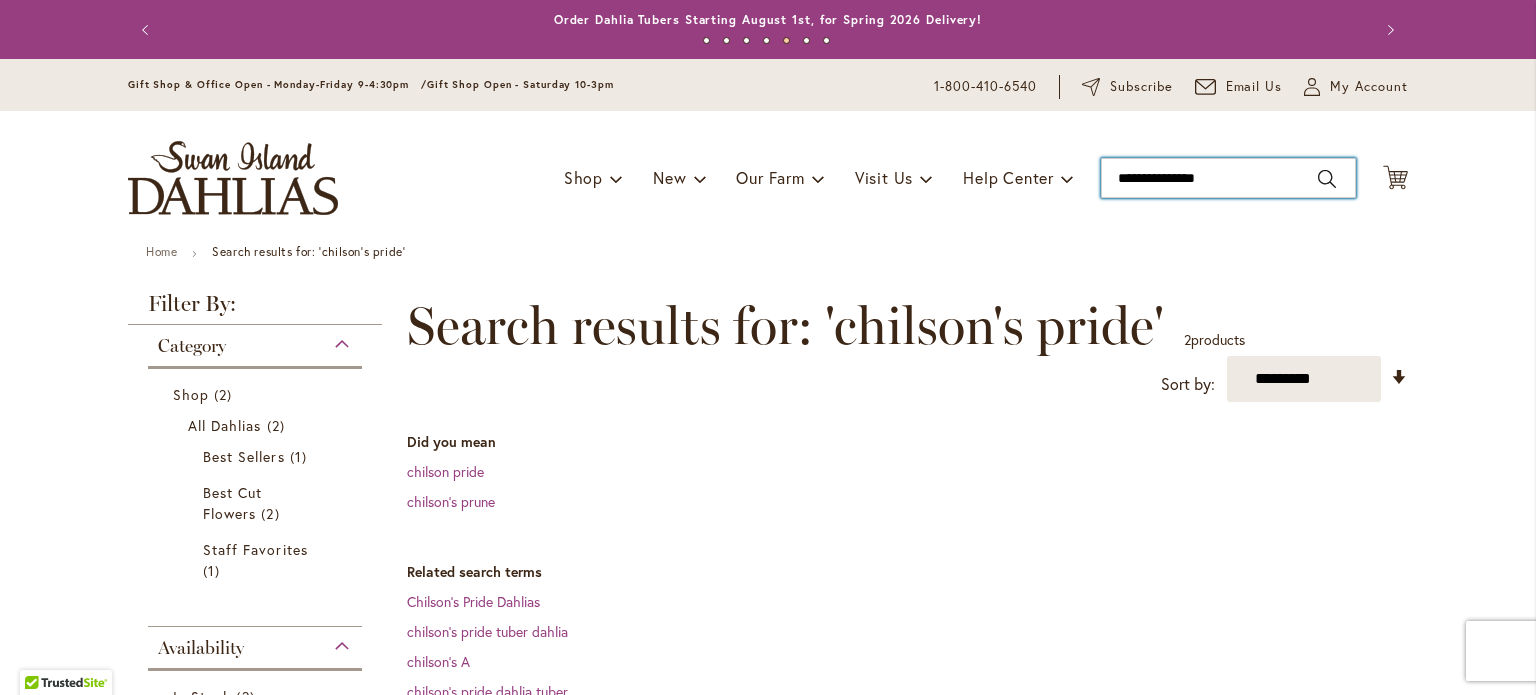 drag, startPoint x: 1103, startPoint y: 175, endPoint x: 1288, endPoint y: 176, distance: 185.0027 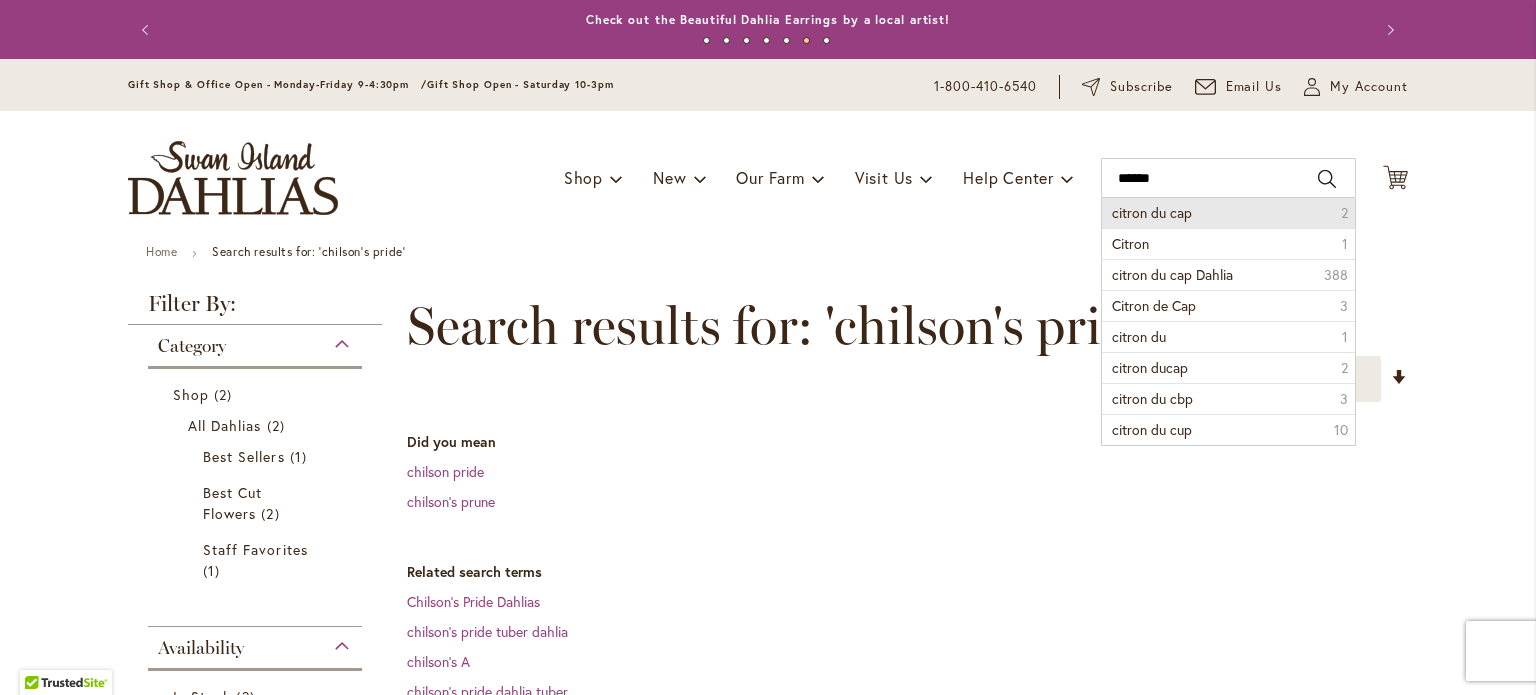 click on "citron du cap 2" at bounding box center [1228, 213] 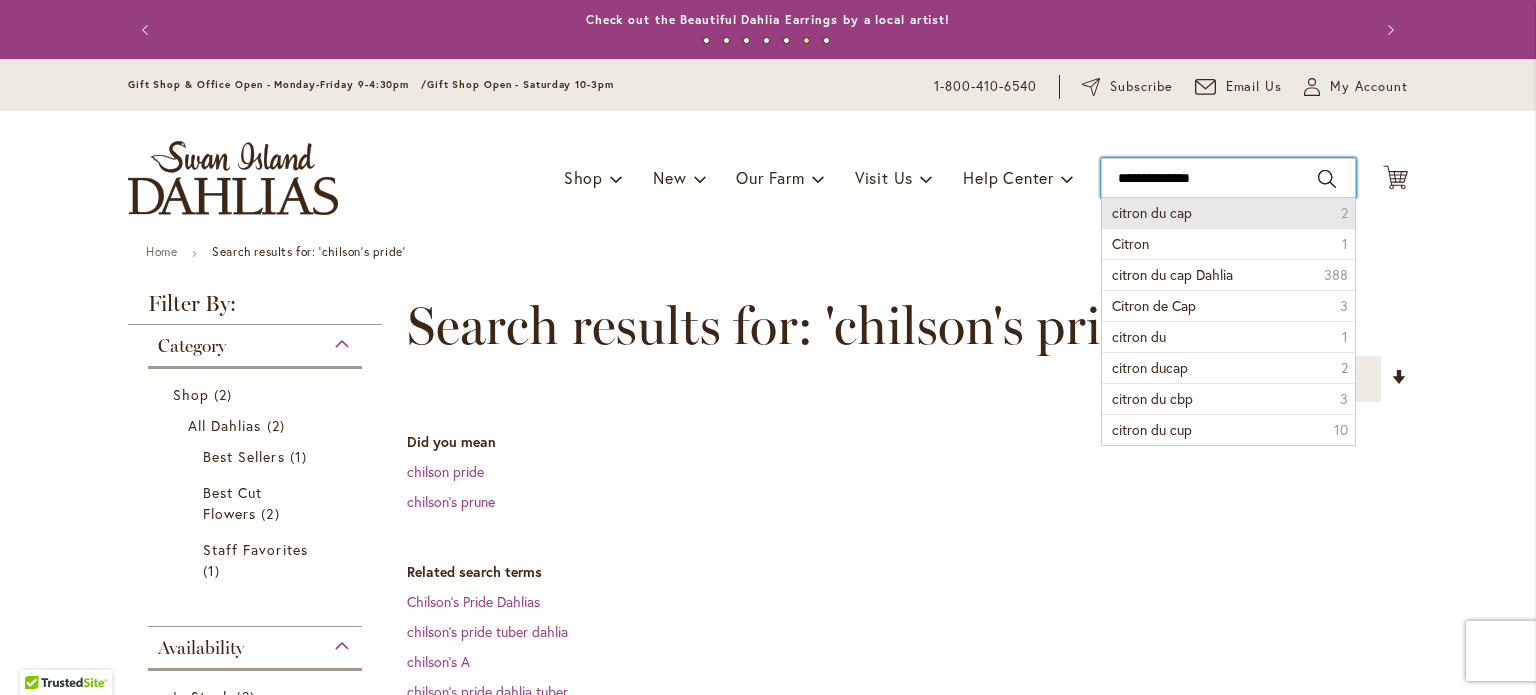 type on "**********" 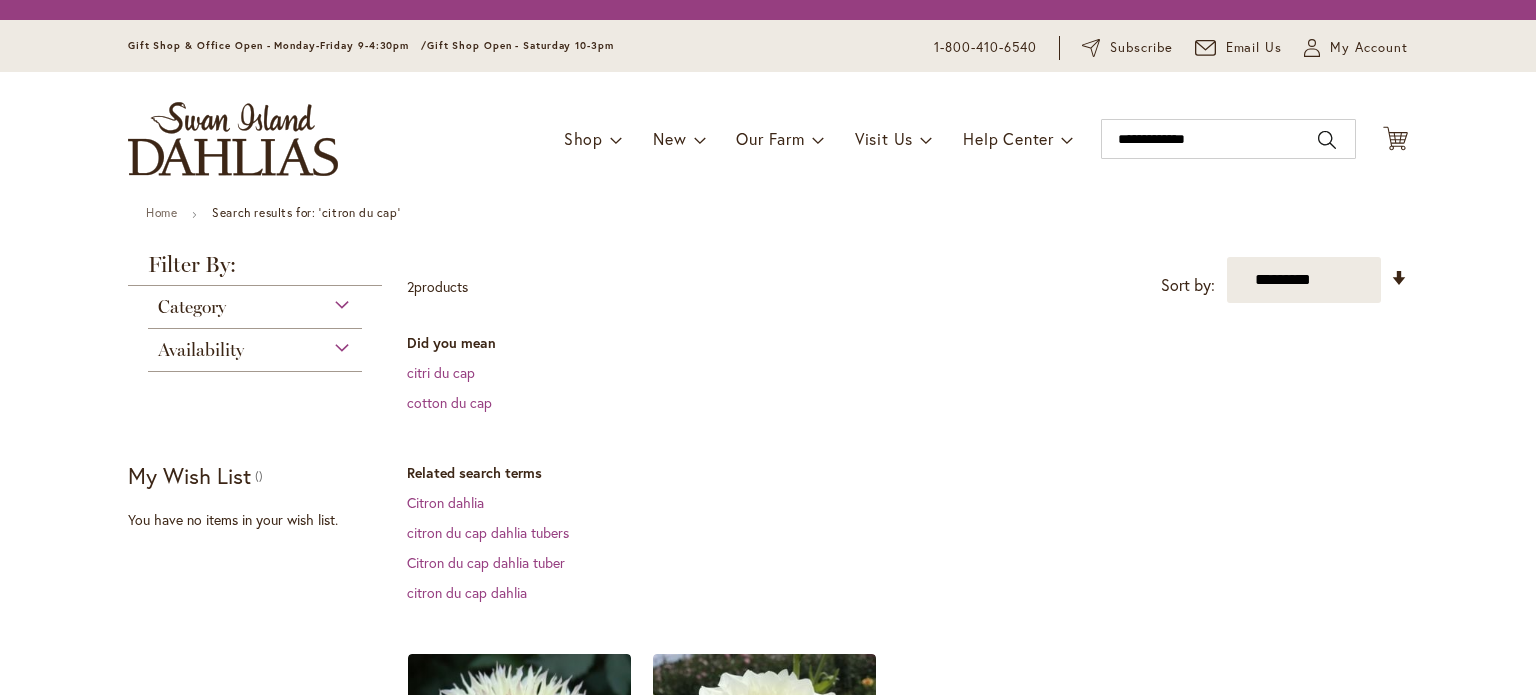 scroll, scrollTop: 0, scrollLeft: 0, axis: both 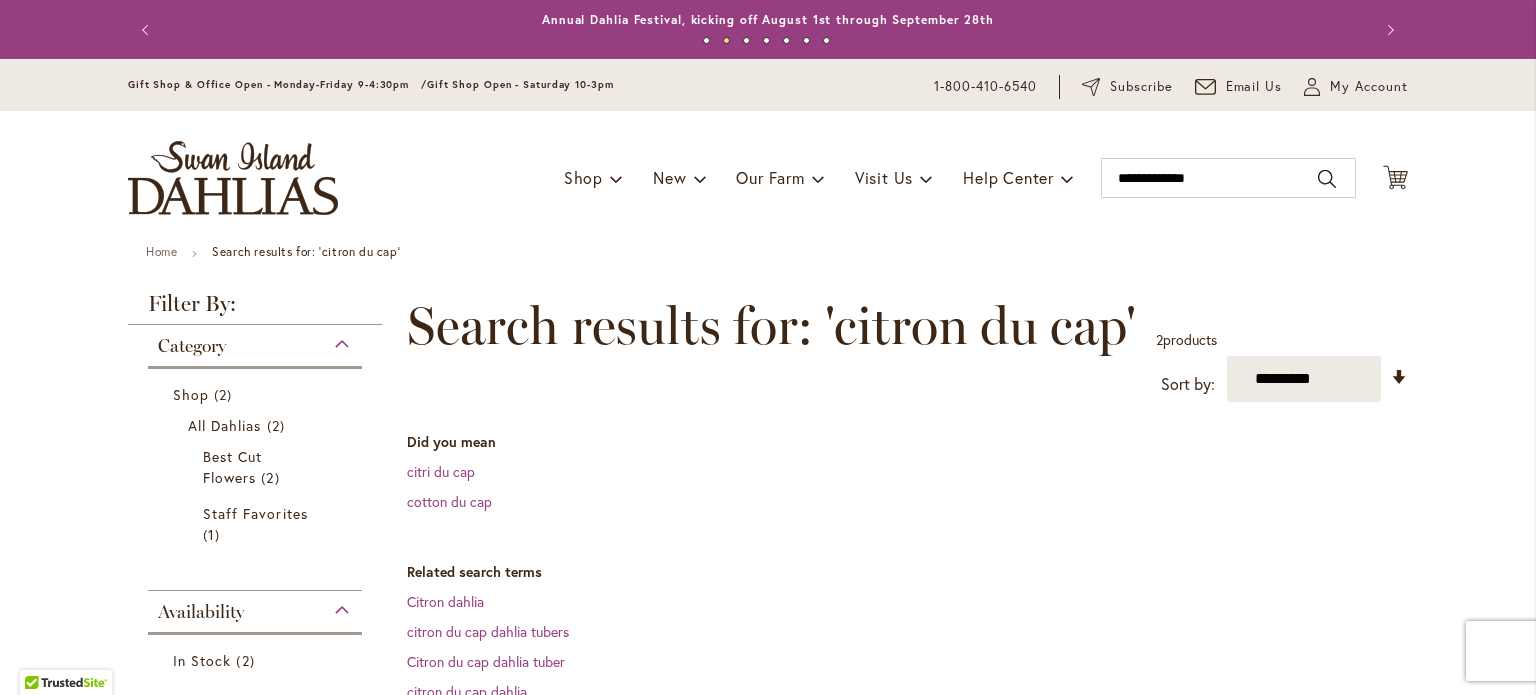 type on "**********" 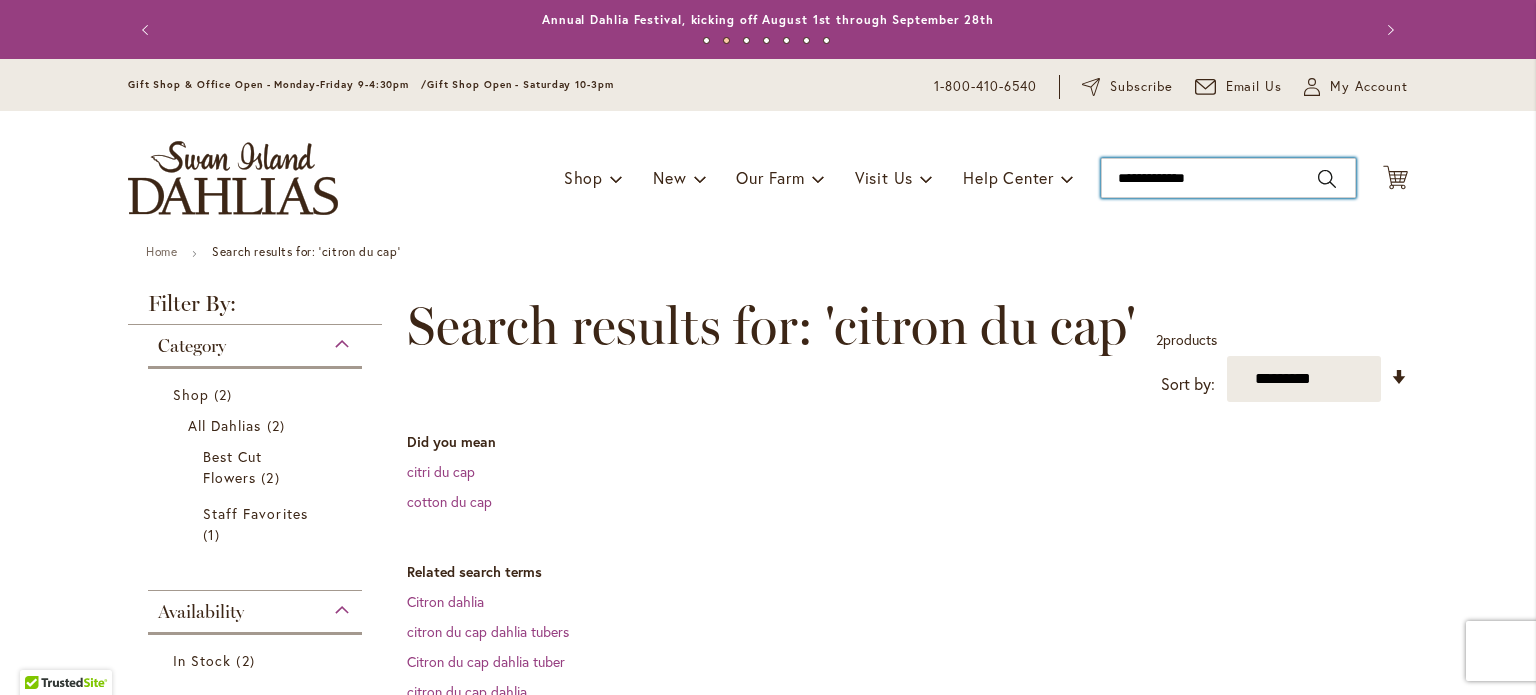 drag, startPoint x: 1109, startPoint y: 174, endPoint x: 1268, endPoint y: 169, distance: 159.0786 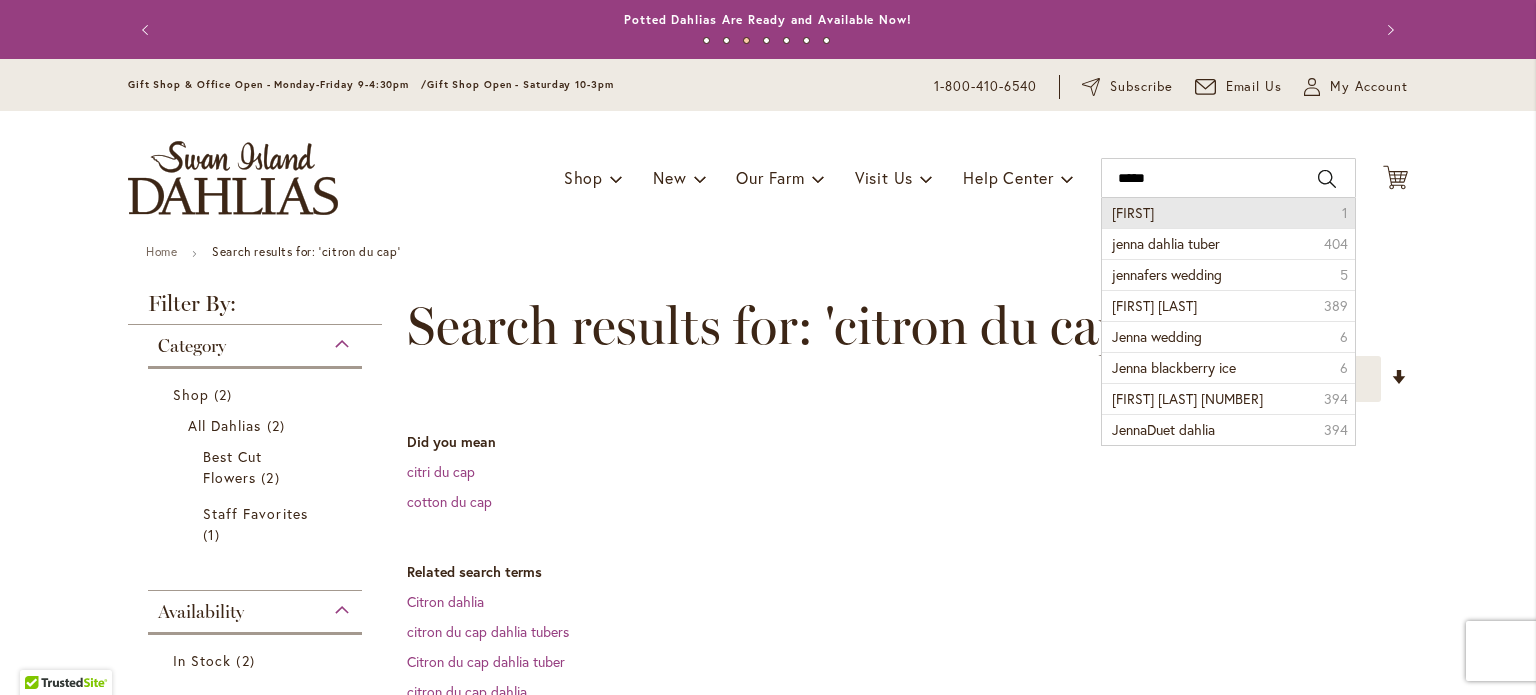 click on "Jenna" at bounding box center (1133, 212) 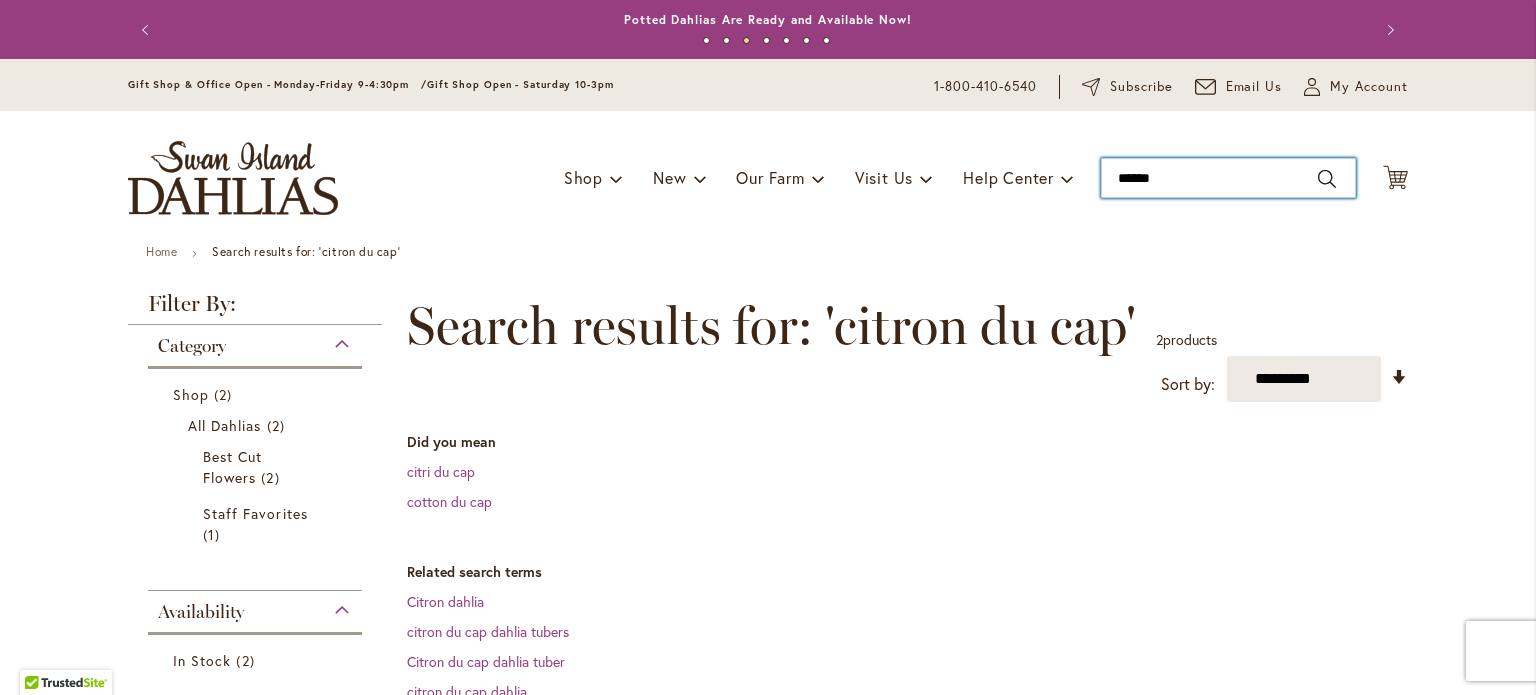 type on "*****" 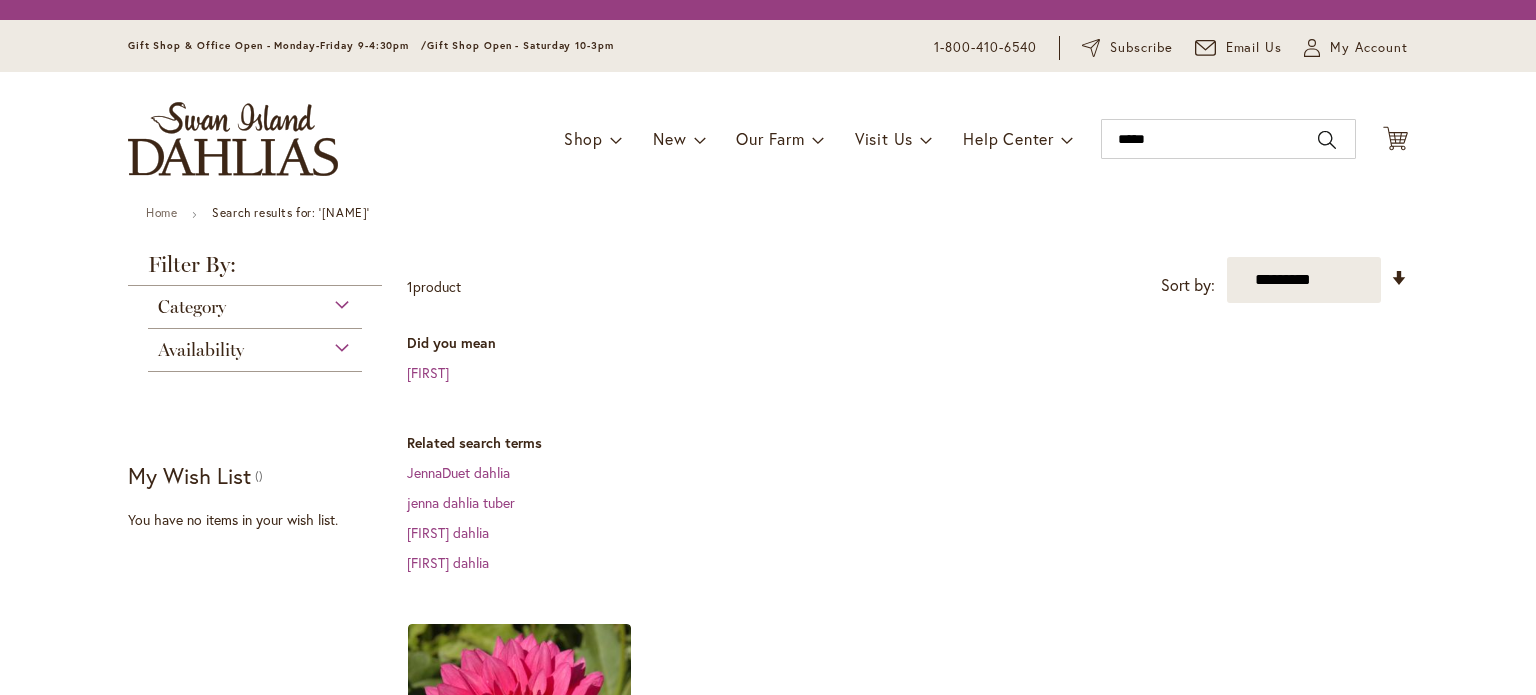 scroll, scrollTop: 0, scrollLeft: 0, axis: both 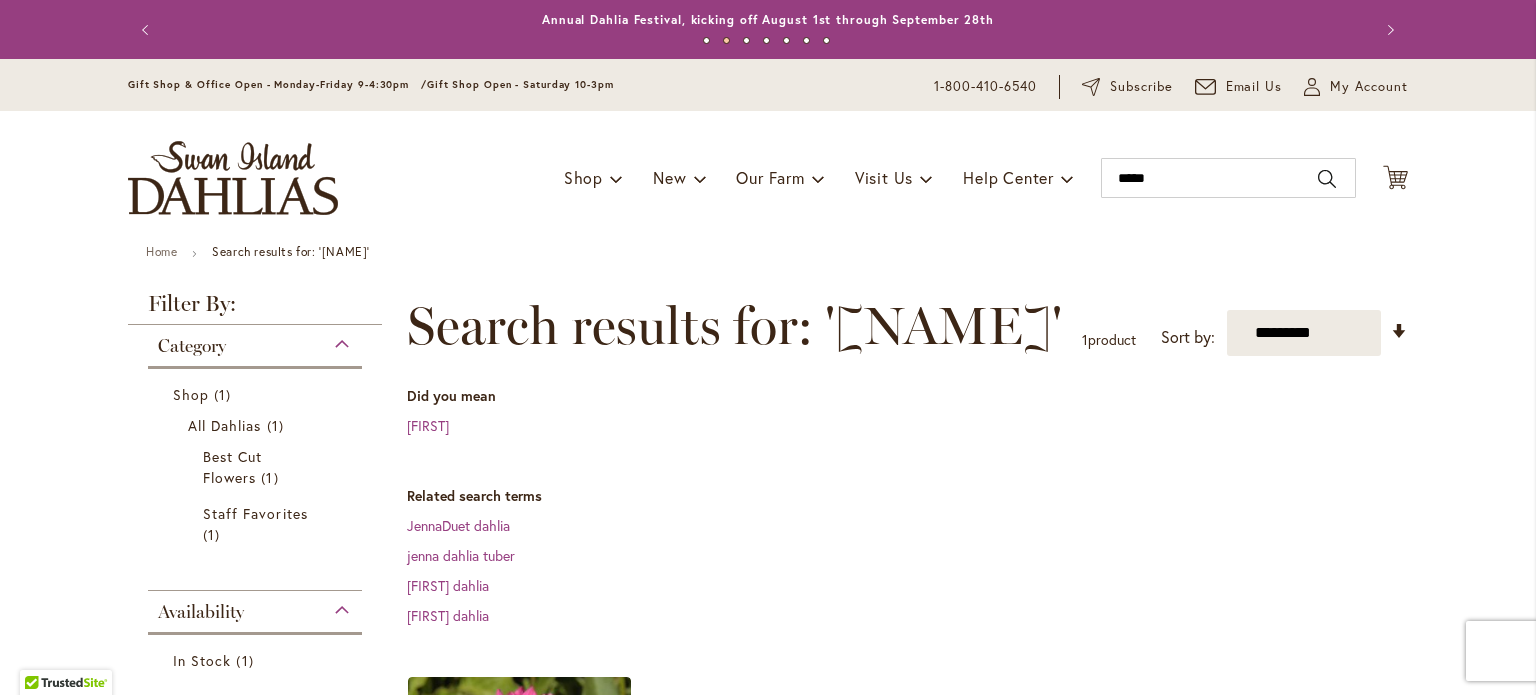 type on "**********" 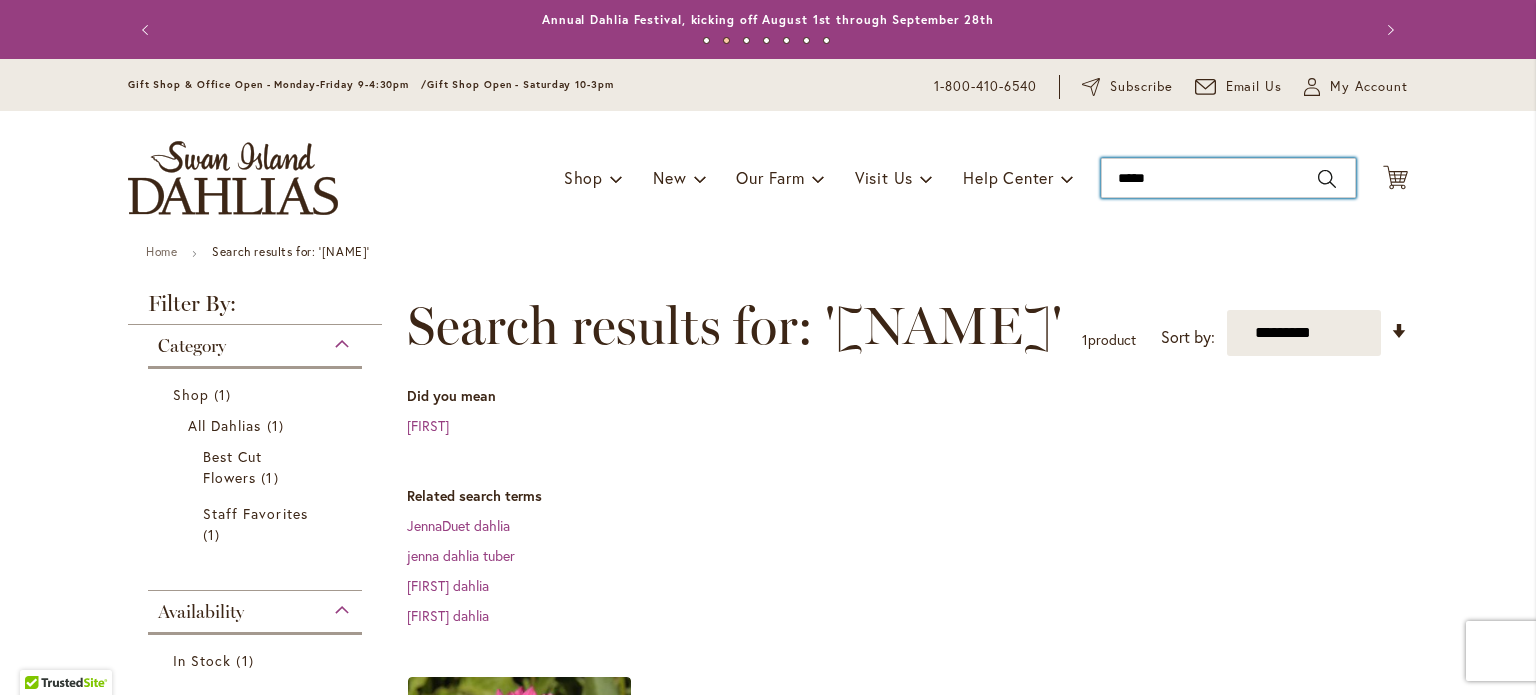 drag, startPoint x: 1119, startPoint y: 178, endPoint x: 1186, endPoint y: 173, distance: 67.18631 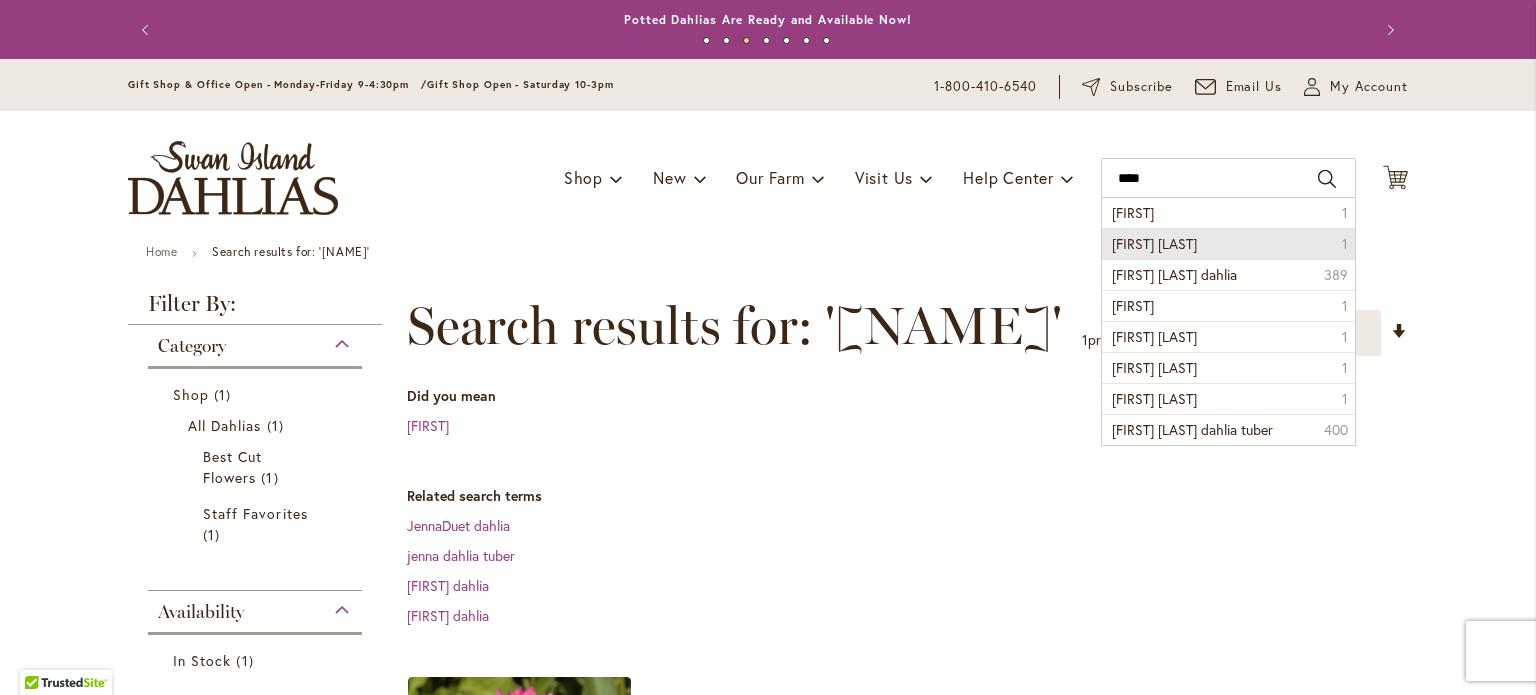 click on "Jordan Nicole" at bounding box center (1154, 243) 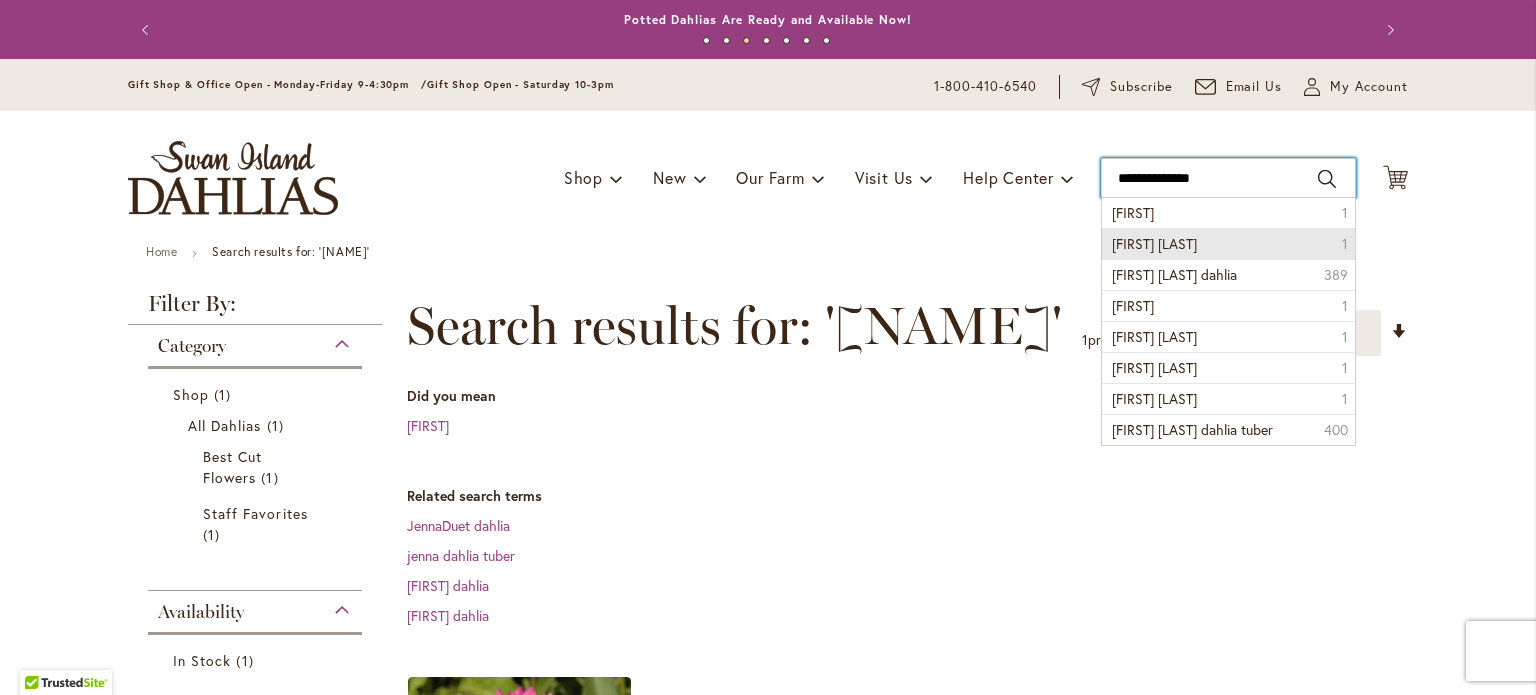 type on "**********" 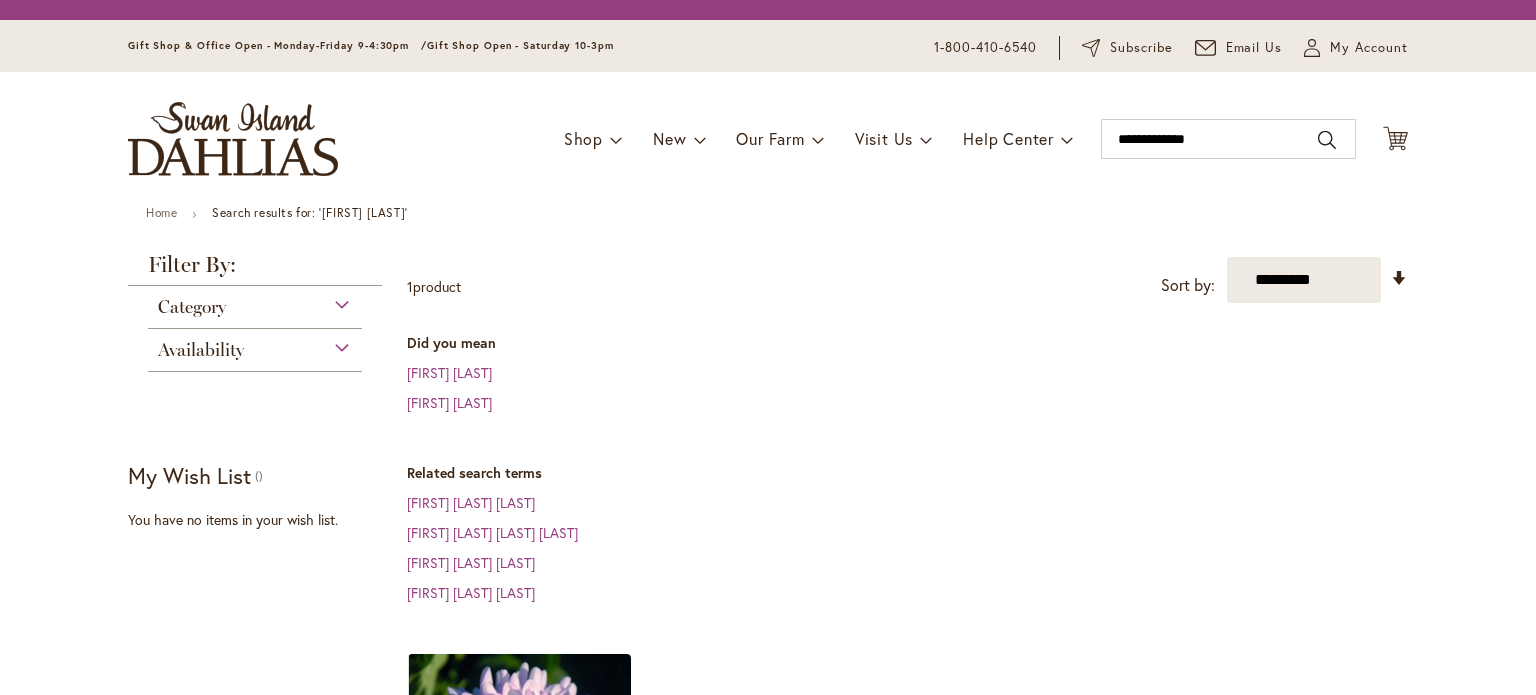 scroll, scrollTop: 0, scrollLeft: 0, axis: both 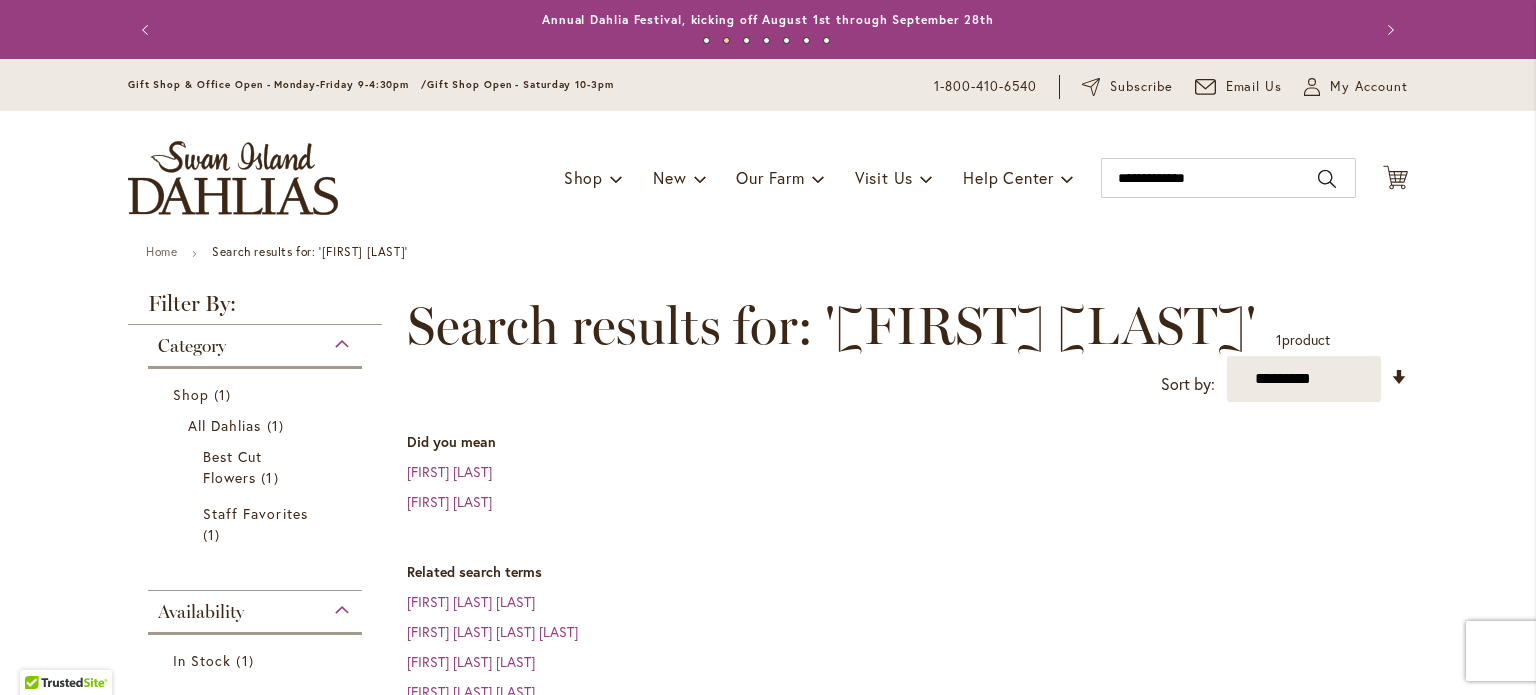 type on "**********" 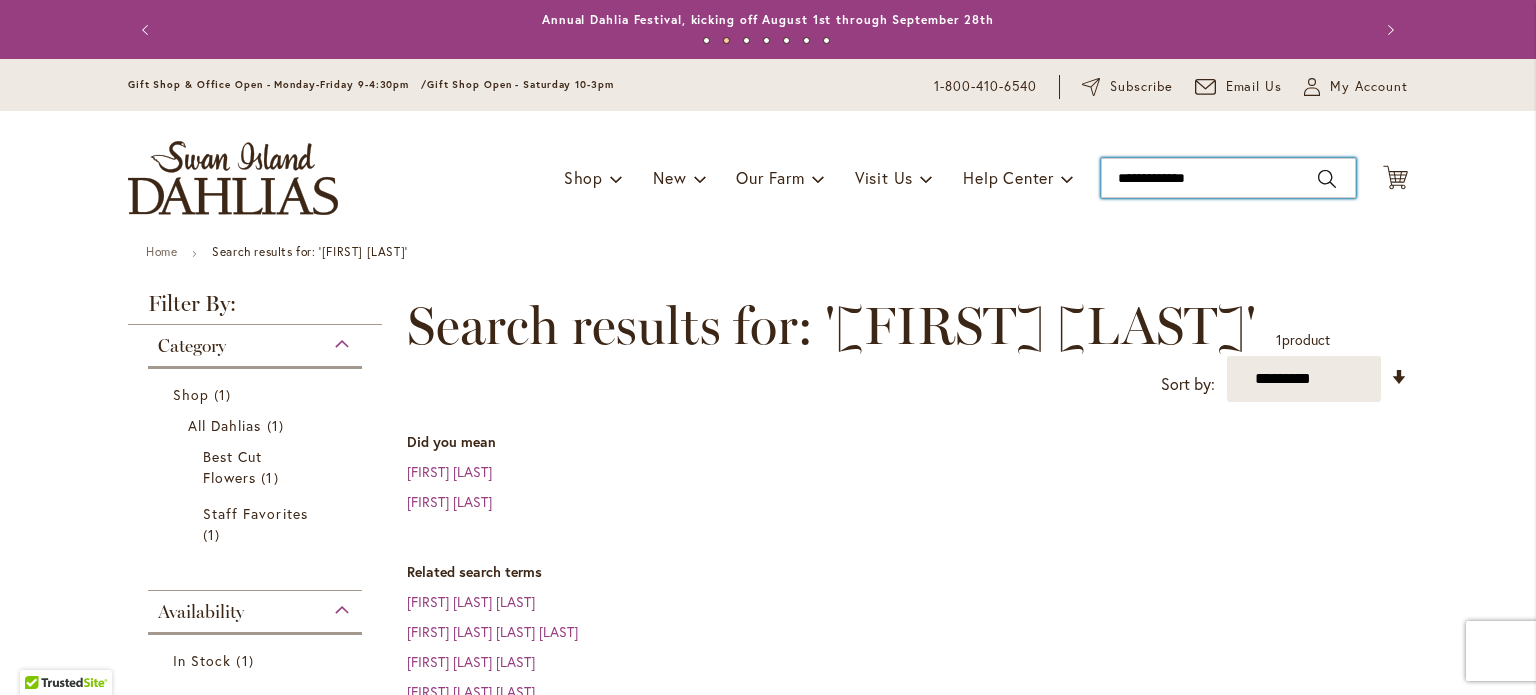 drag, startPoint x: 1113, startPoint y: 176, endPoint x: 1225, endPoint y: 188, distance: 112.64102 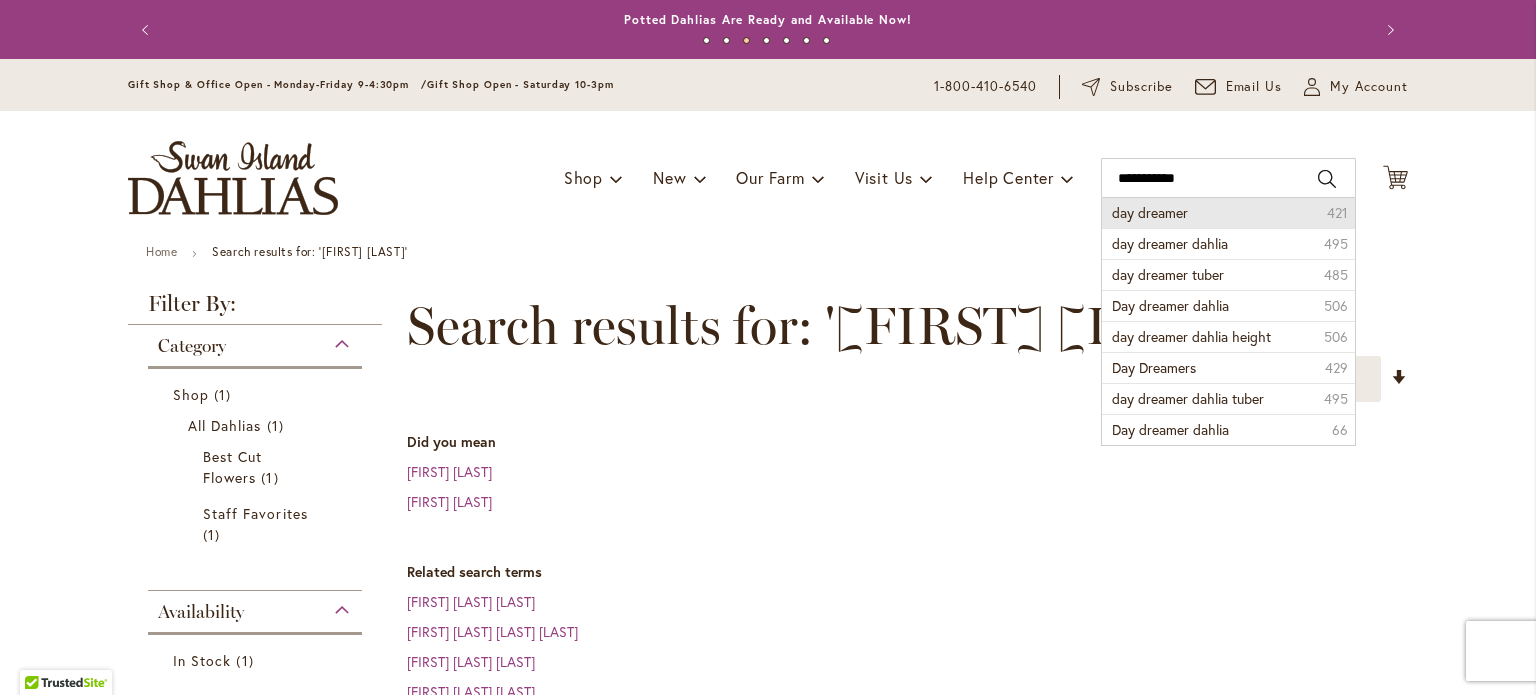 click on "day dreamer" at bounding box center (1150, 212) 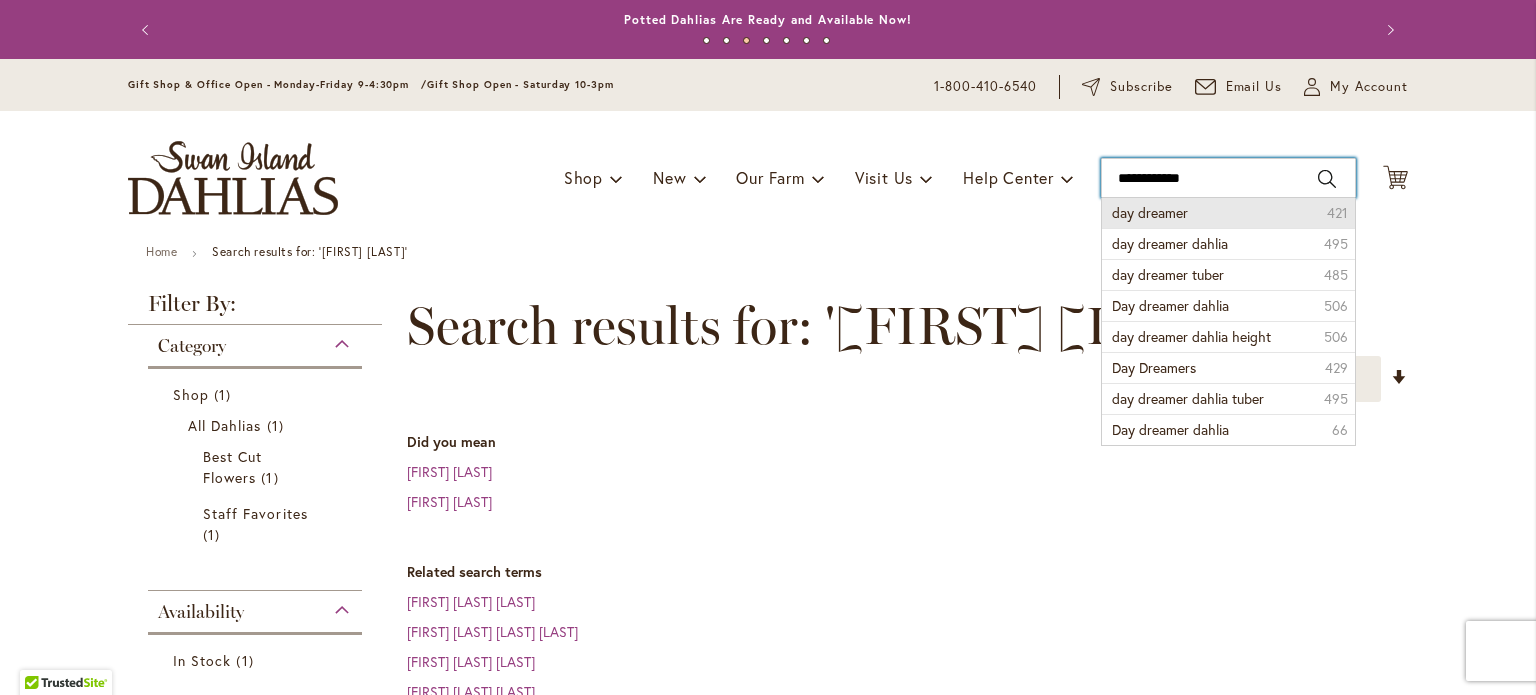 type on "**********" 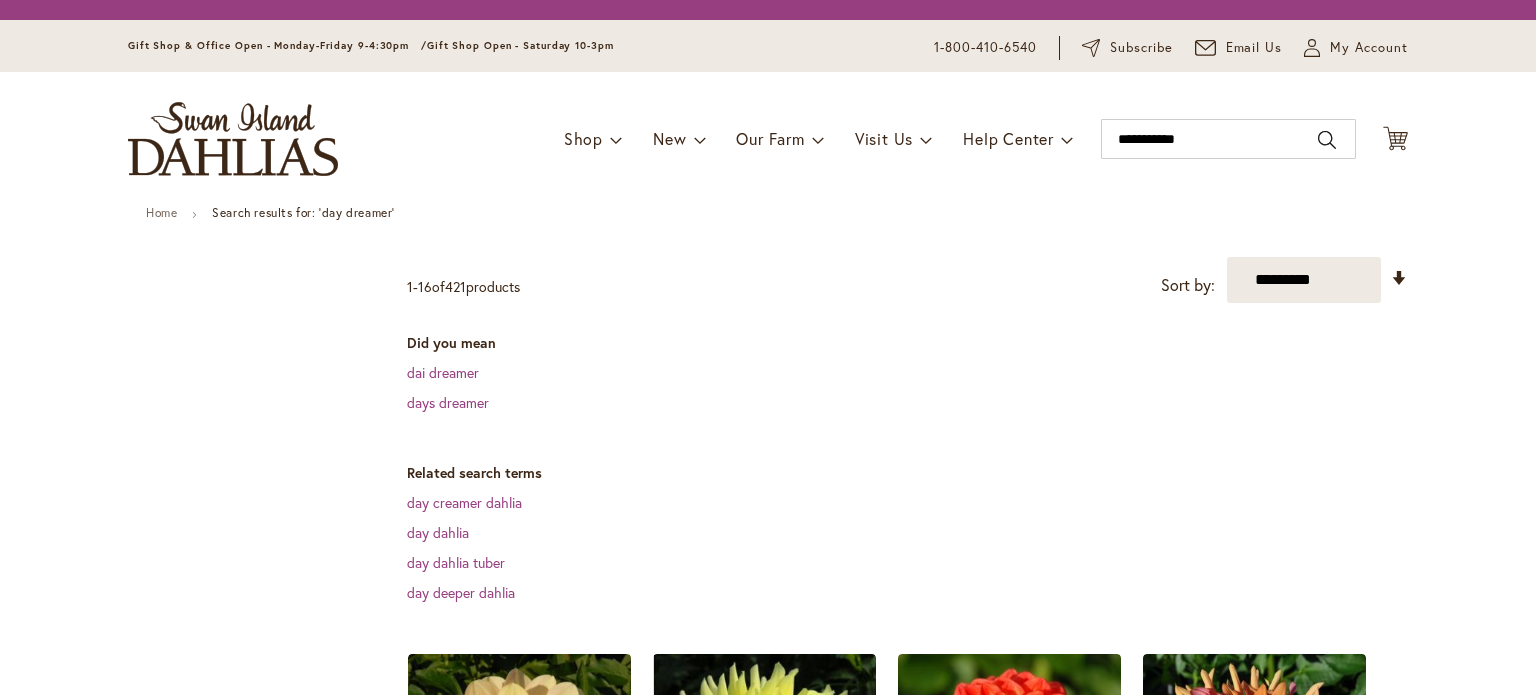 scroll, scrollTop: 0, scrollLeft: 0, axis: both 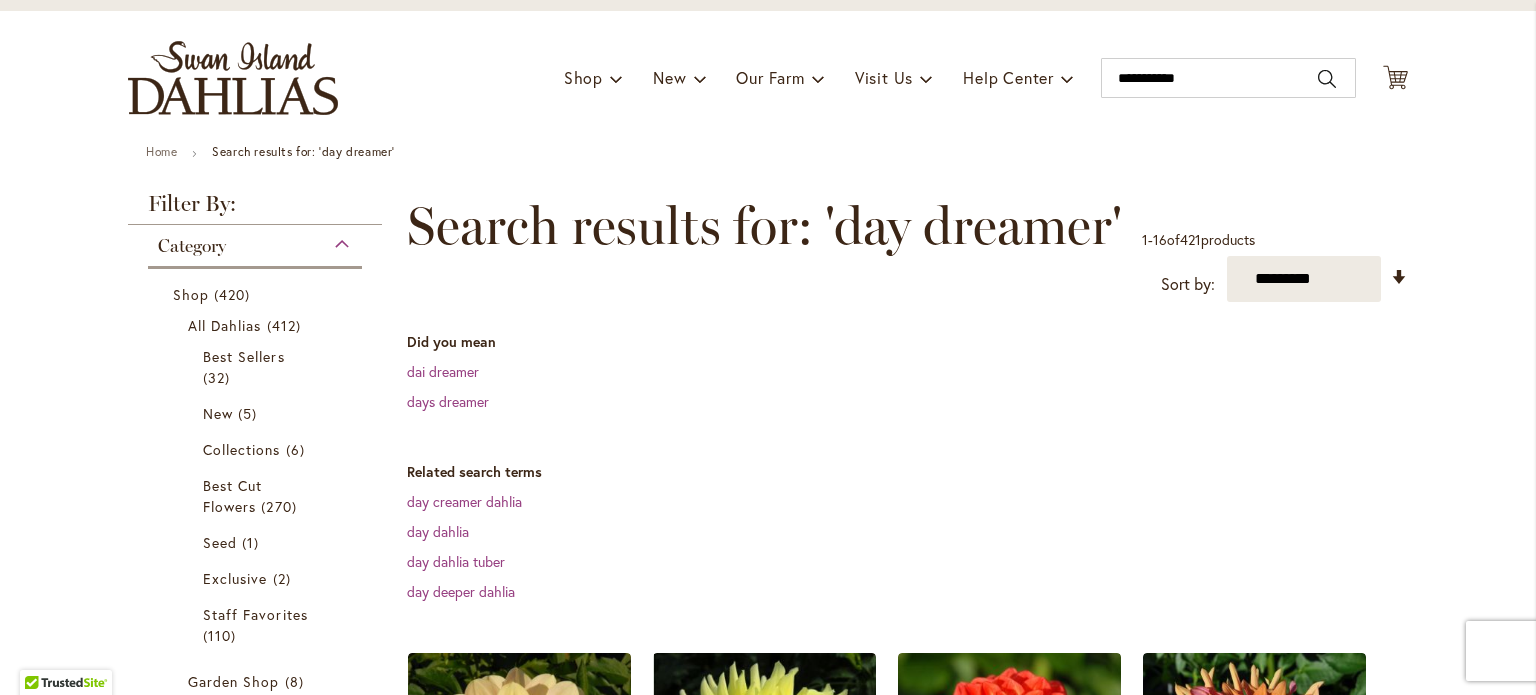 type on "**********" 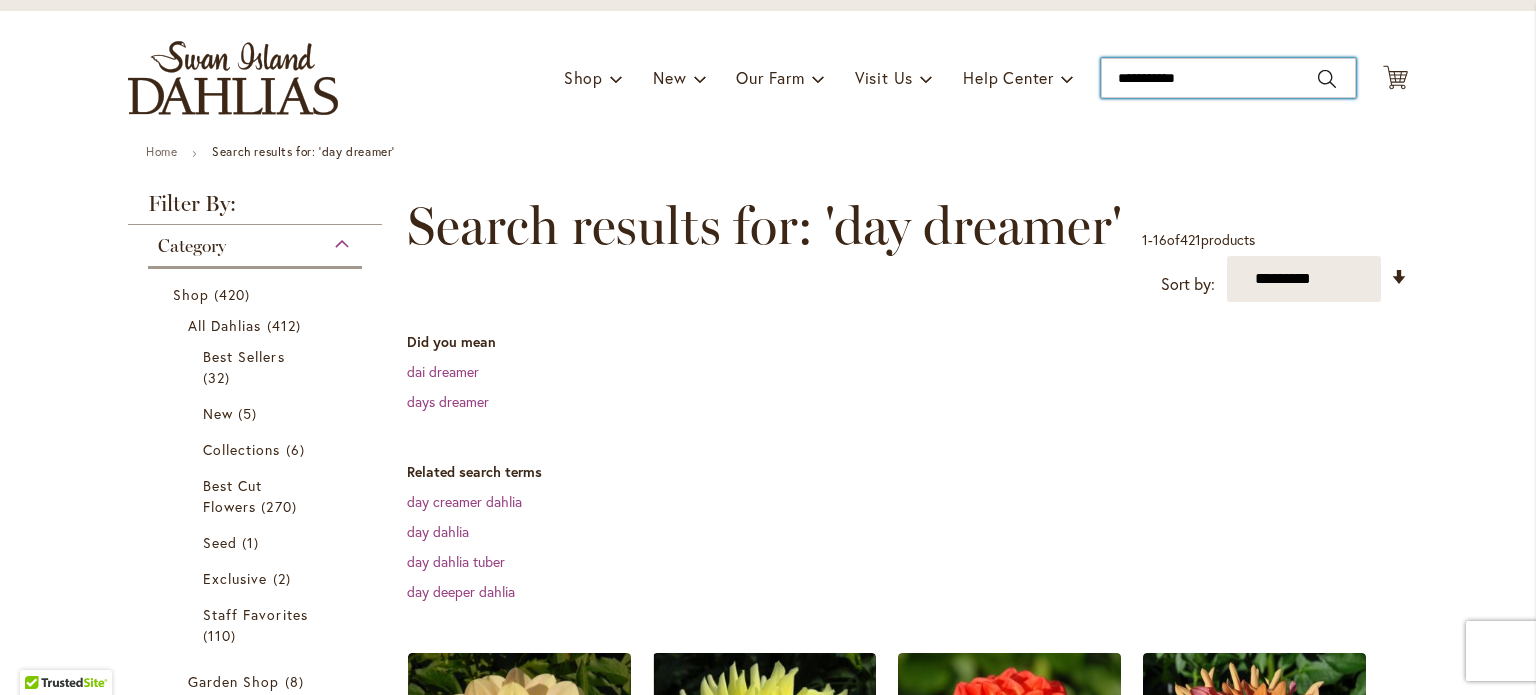 drag, startPoint x: 1109, startPoint y: 77, endPoint x: 1304, endPoint y: 103, distance: 196.7257 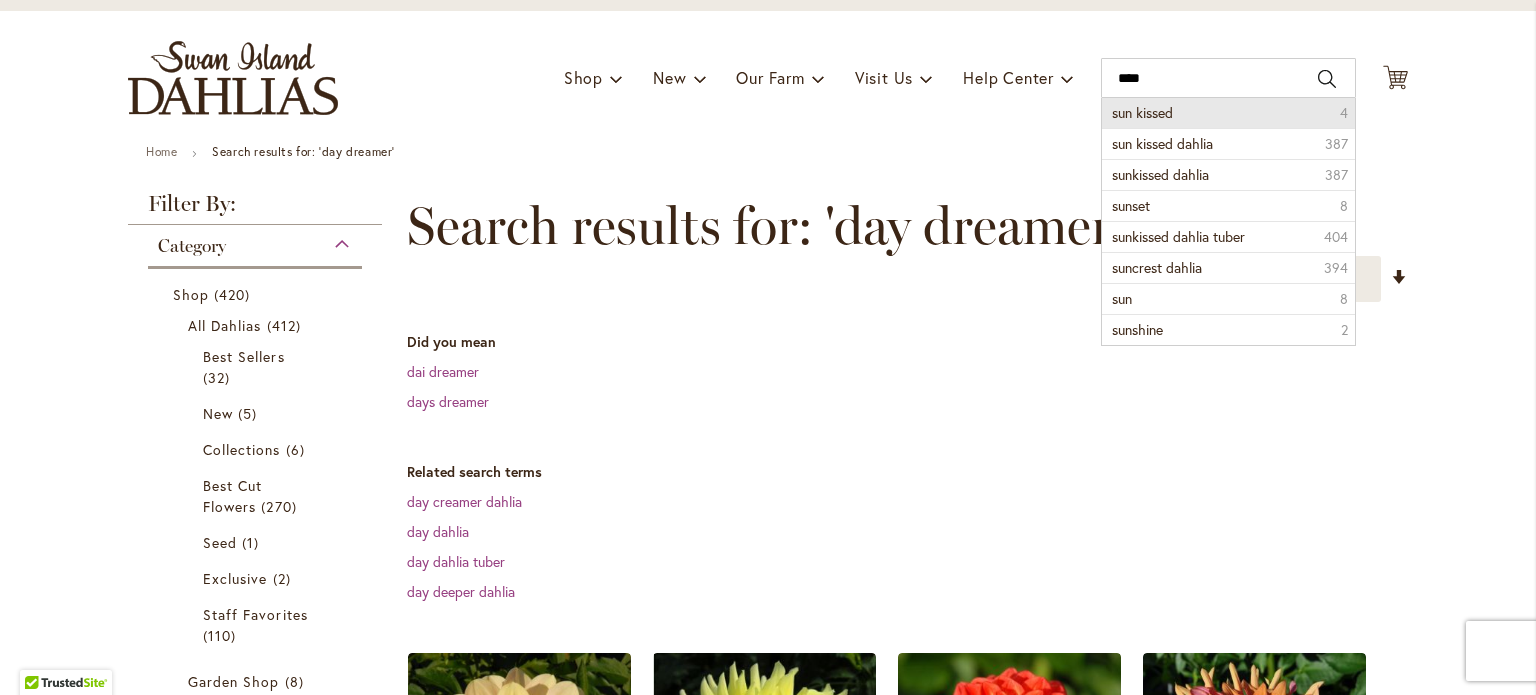 click on "sun kissed 4" at bounding box center [1228, 113] 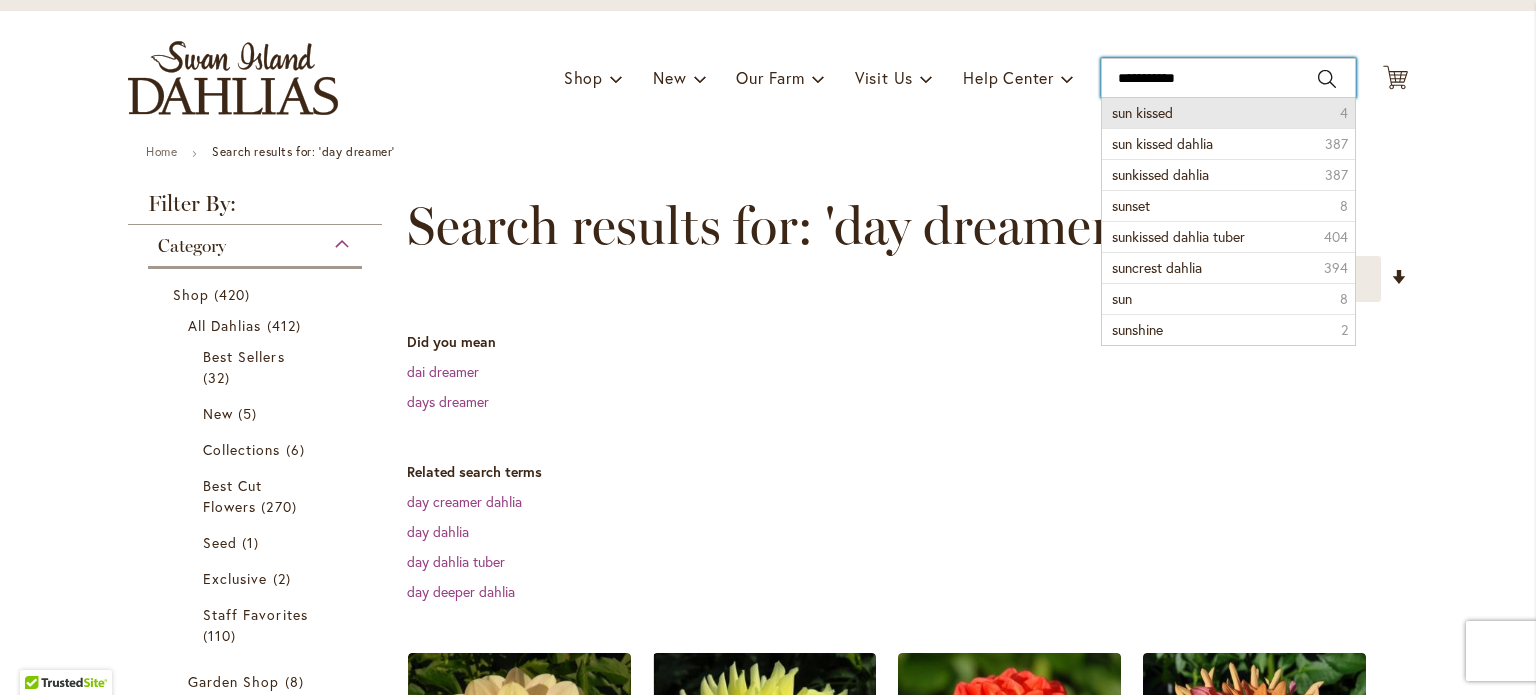 type on "**********" 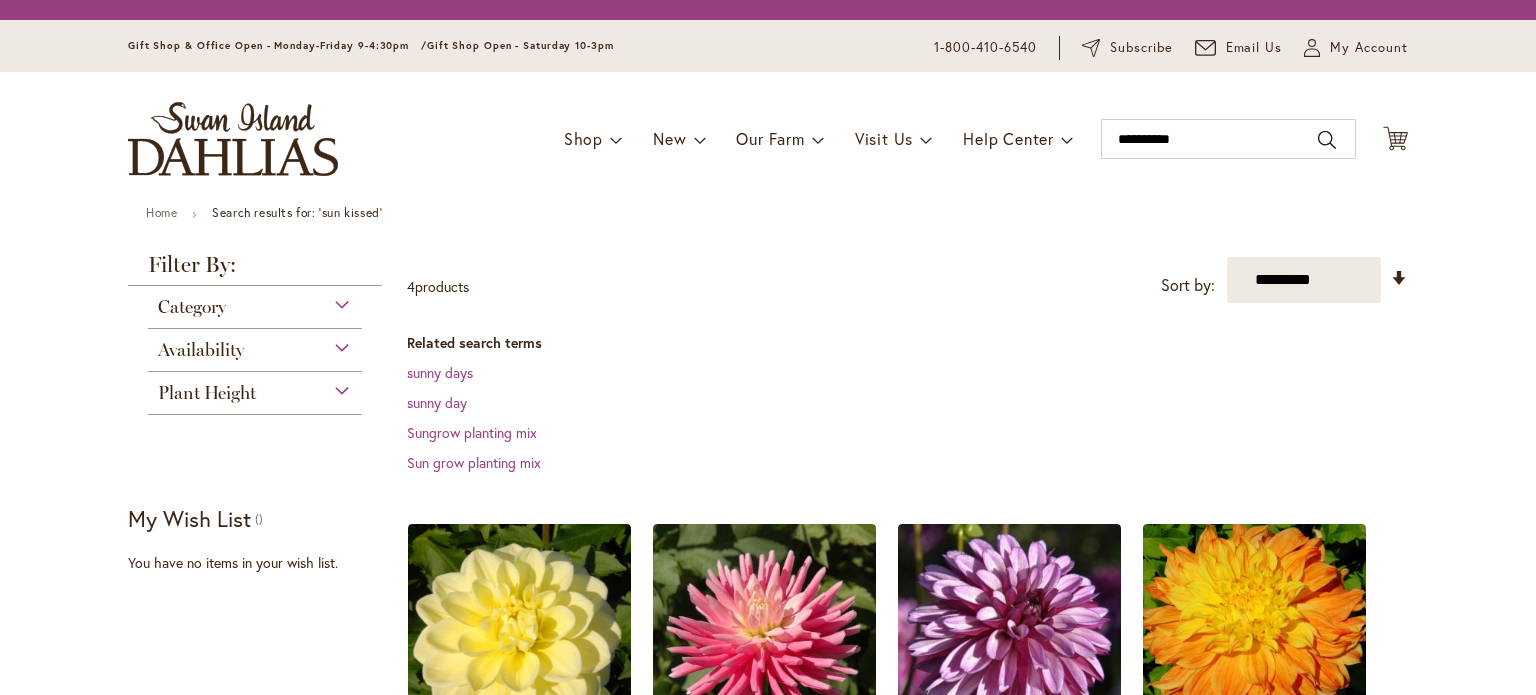 scroll, scrollTop: 0, scrollLeft: 0, axis: both 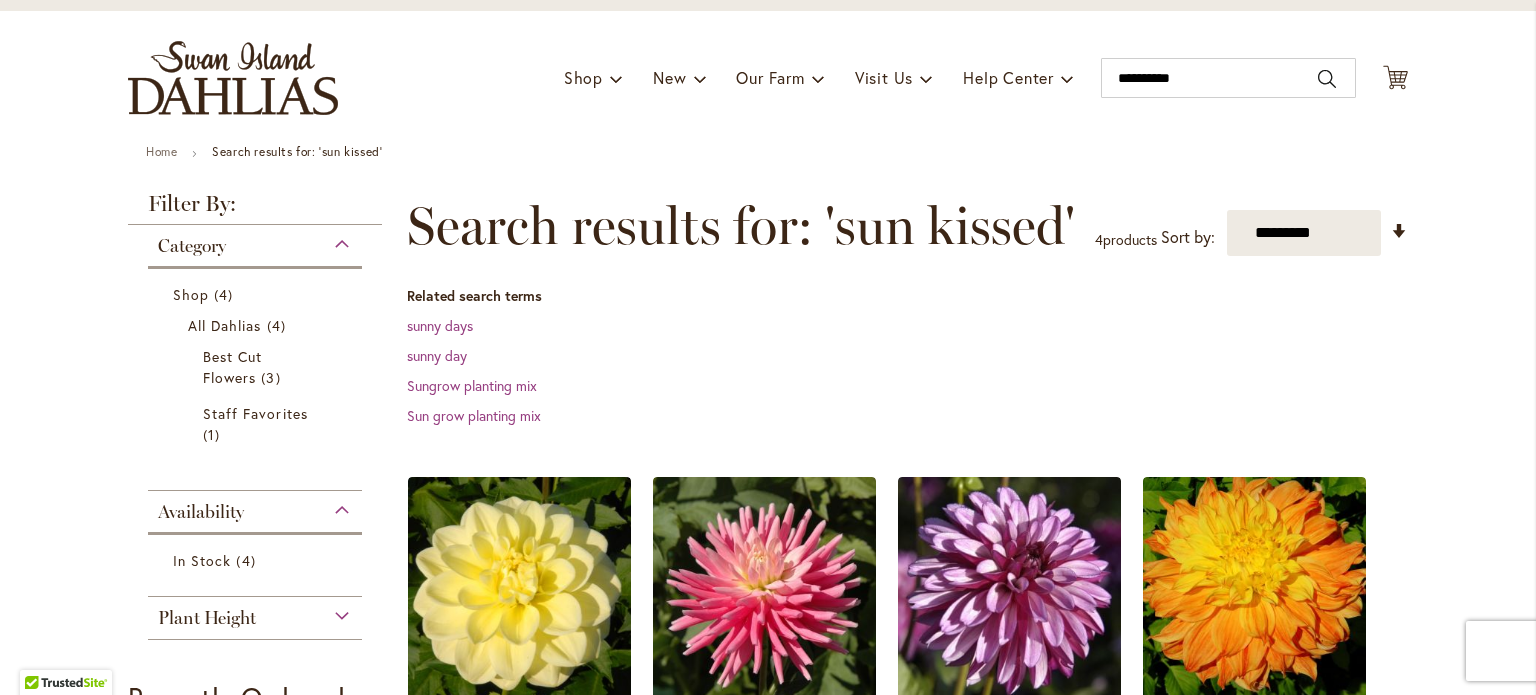 type on "**********" 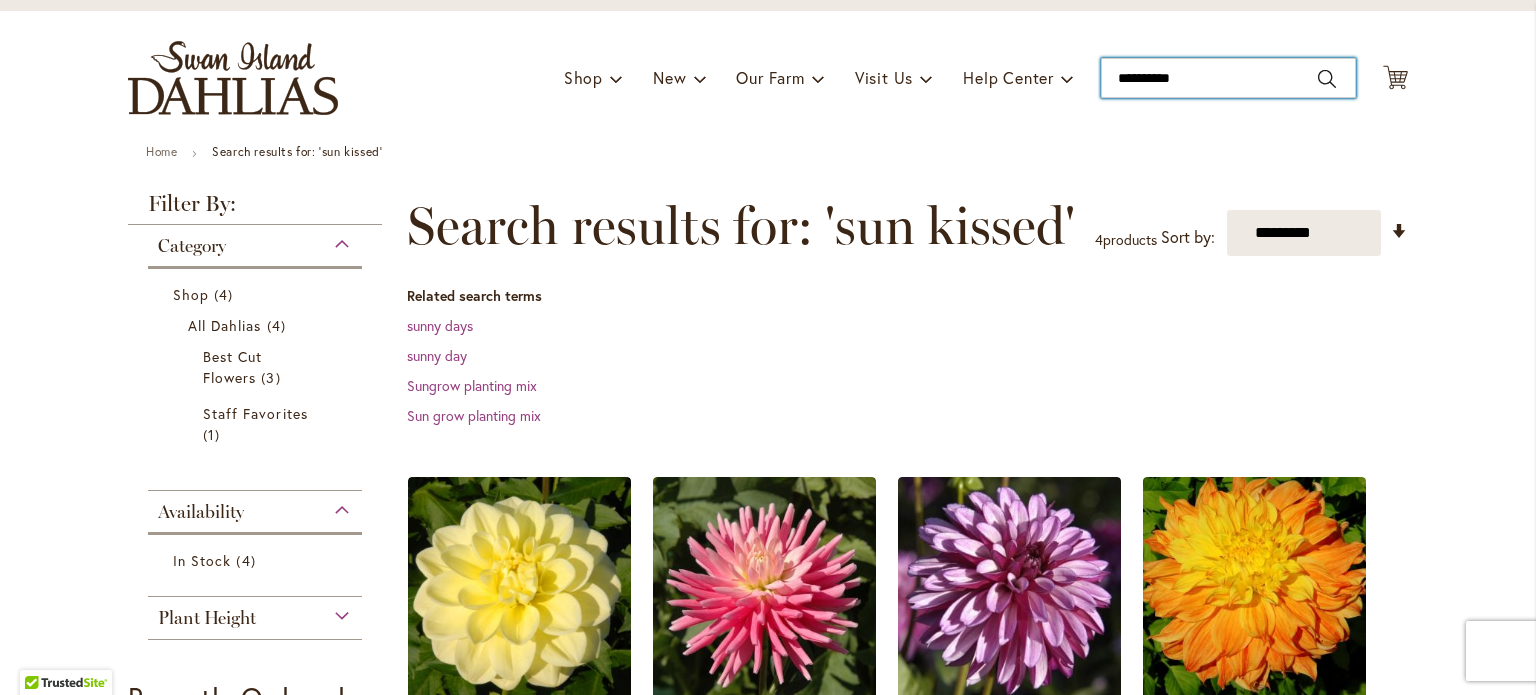 drag, startPoint x: 1110, startPoint y: 77, endPoint x: 1253, endPoint y: 81, distance: 143.05594 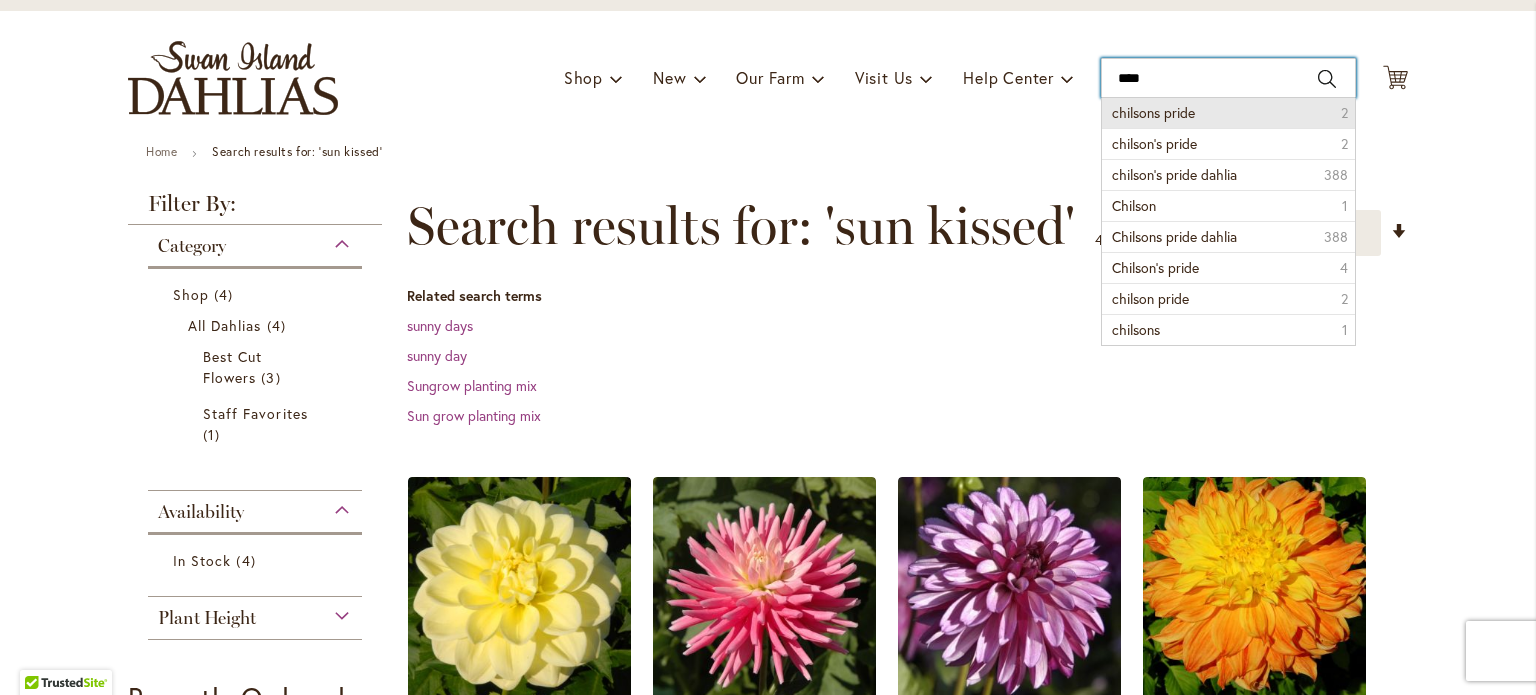 click on "Toggle Nav
Shop
Dahlia Tubers
Collections
Fresh Cut Dahlias
Gardening Supplies
Gift Cards
Request a Catalog
Gifts, Clothing & Specialty Items" at bounding box center (768, 78) 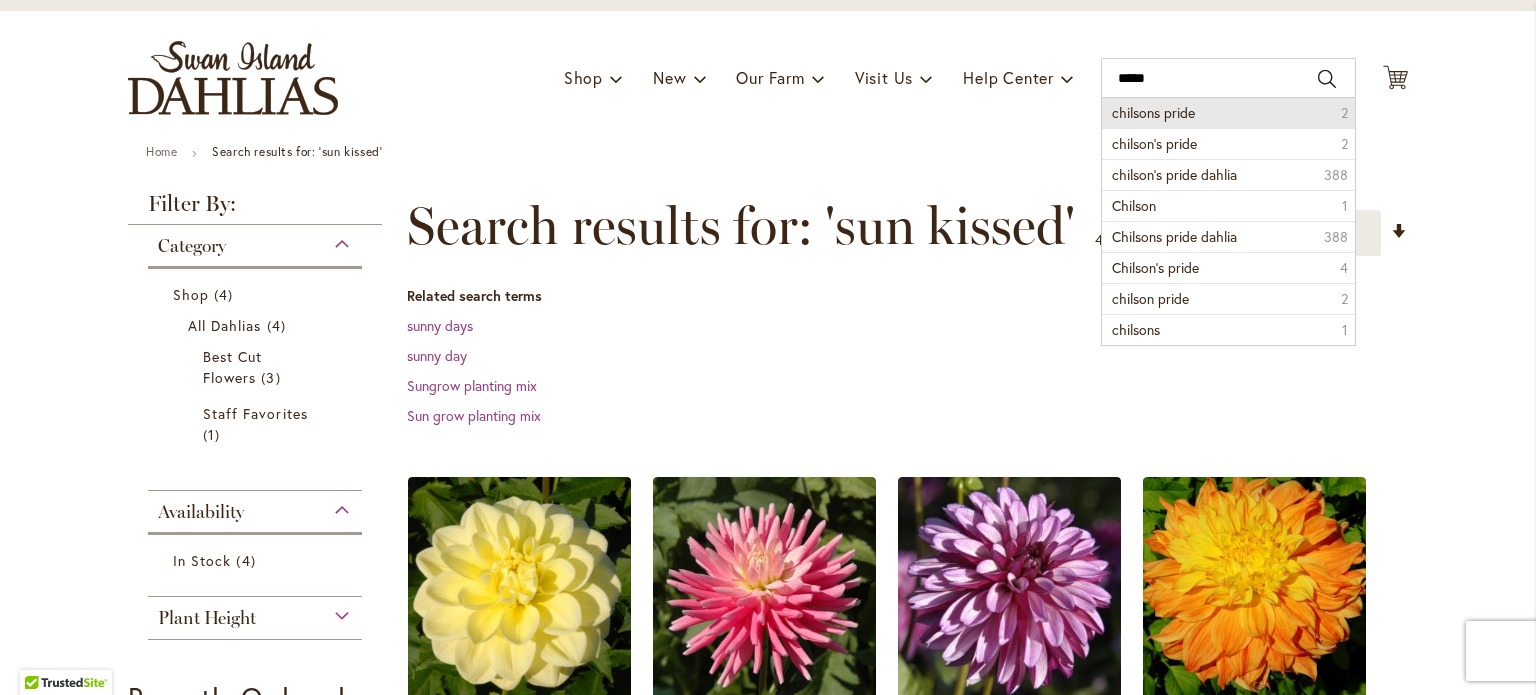 click on "chilsons pride" at bounding box center (1153, 112) 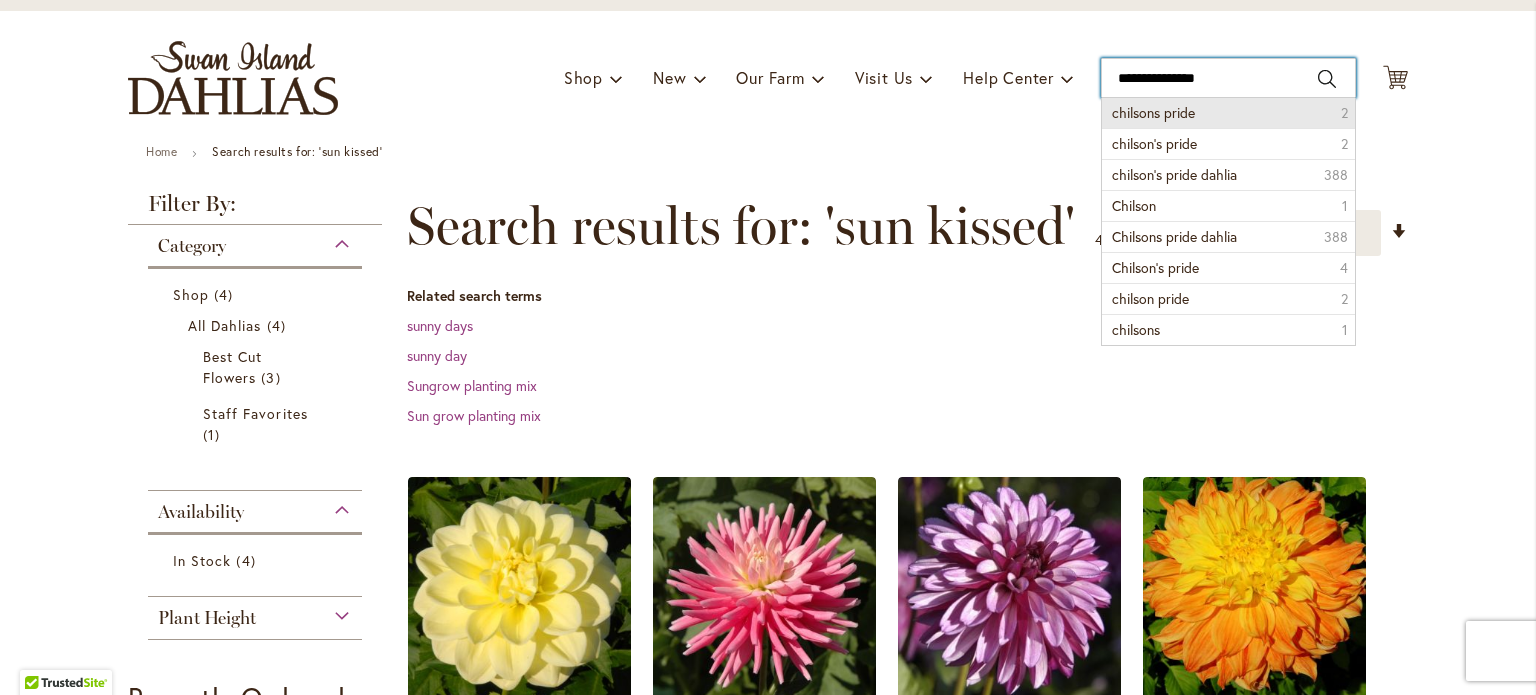 type on "**********" 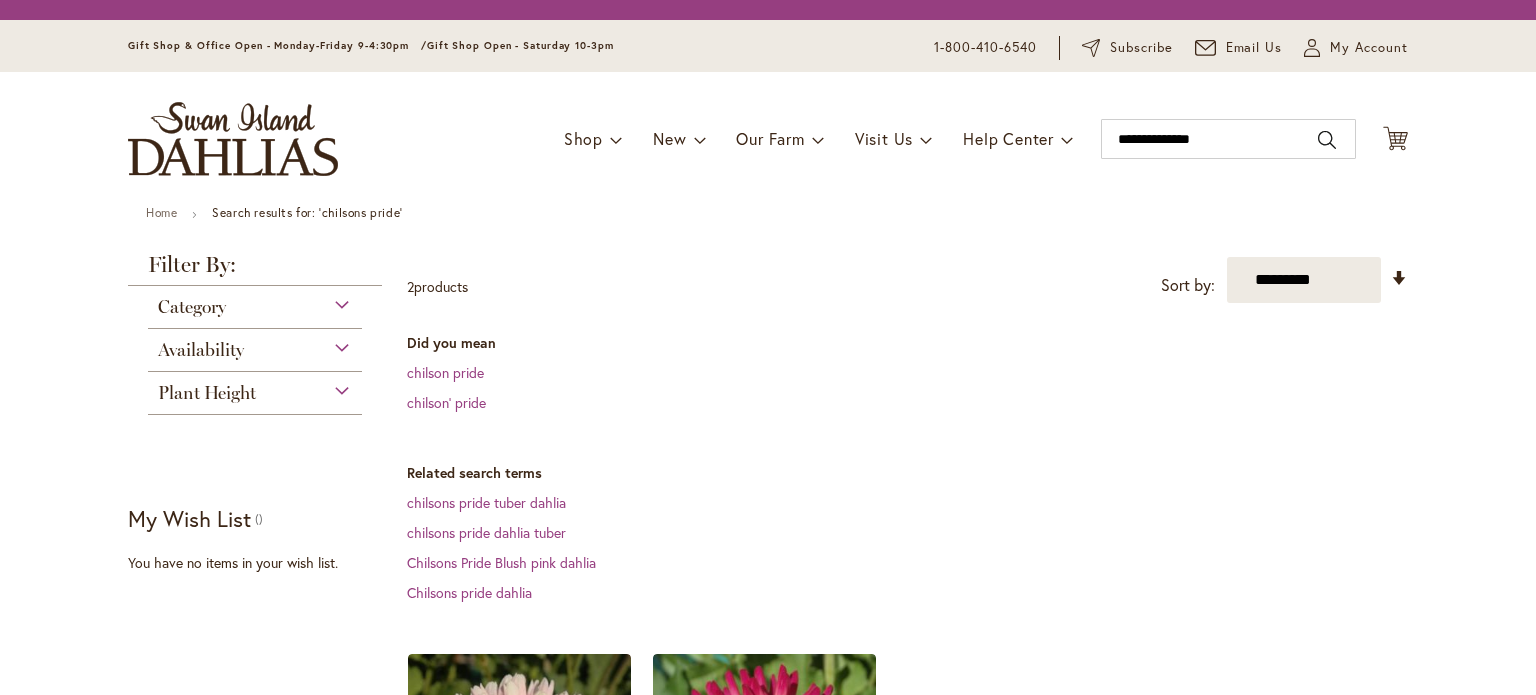 scroll, scrollTop: 0, scrollLeft: 0, axis: both 